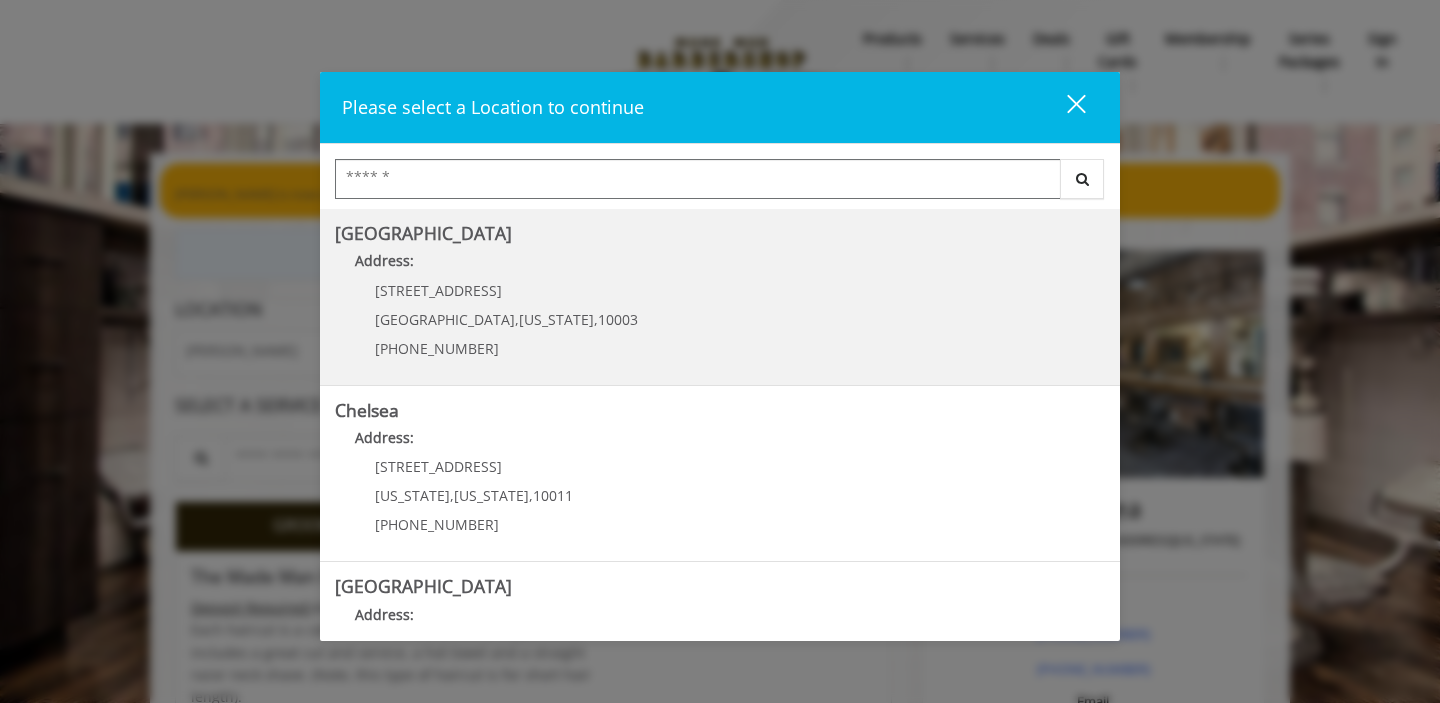 scroll, scrollTop: 0, scrollLeft: 0, axis: both 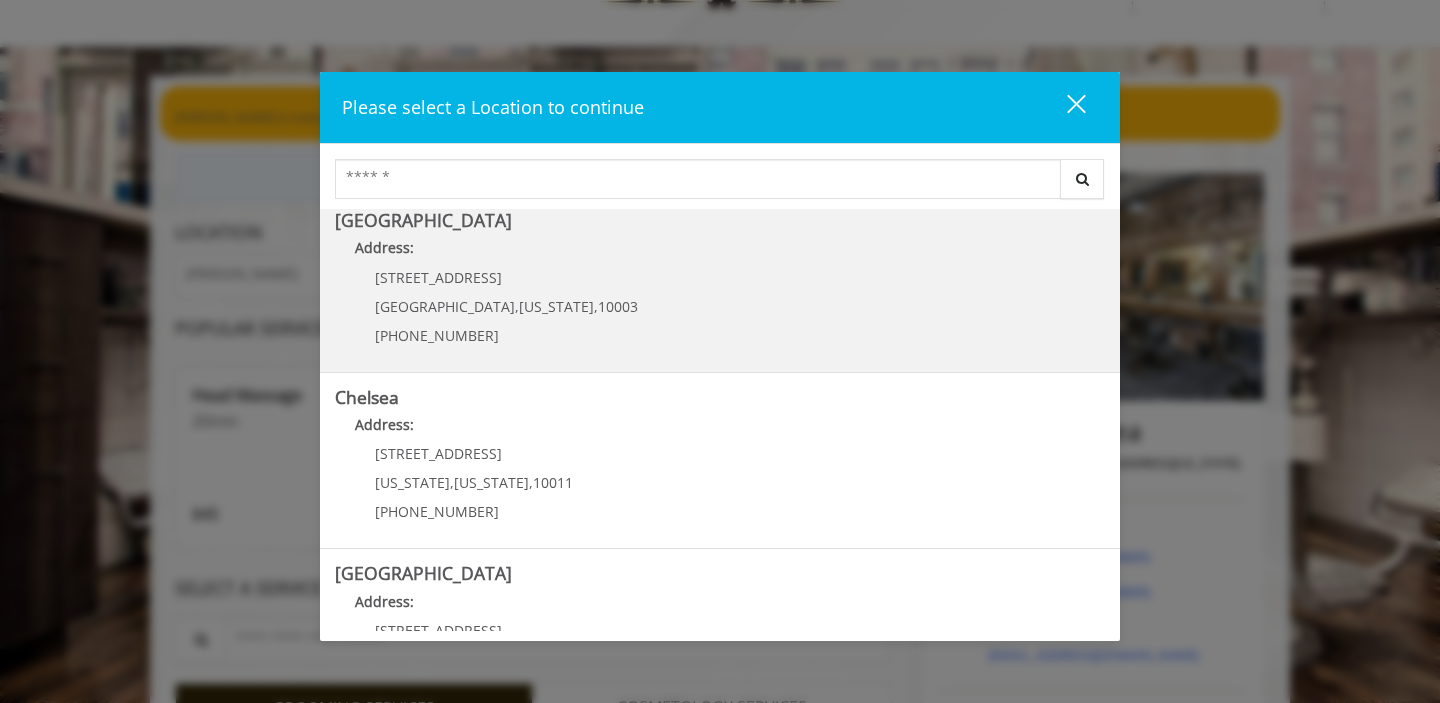 click on "[GEOGRAPHIC_DATA] Address: [STREET_ADDRESS][US_STATE] (212) 598-1840" at bounding box center [720, 284] 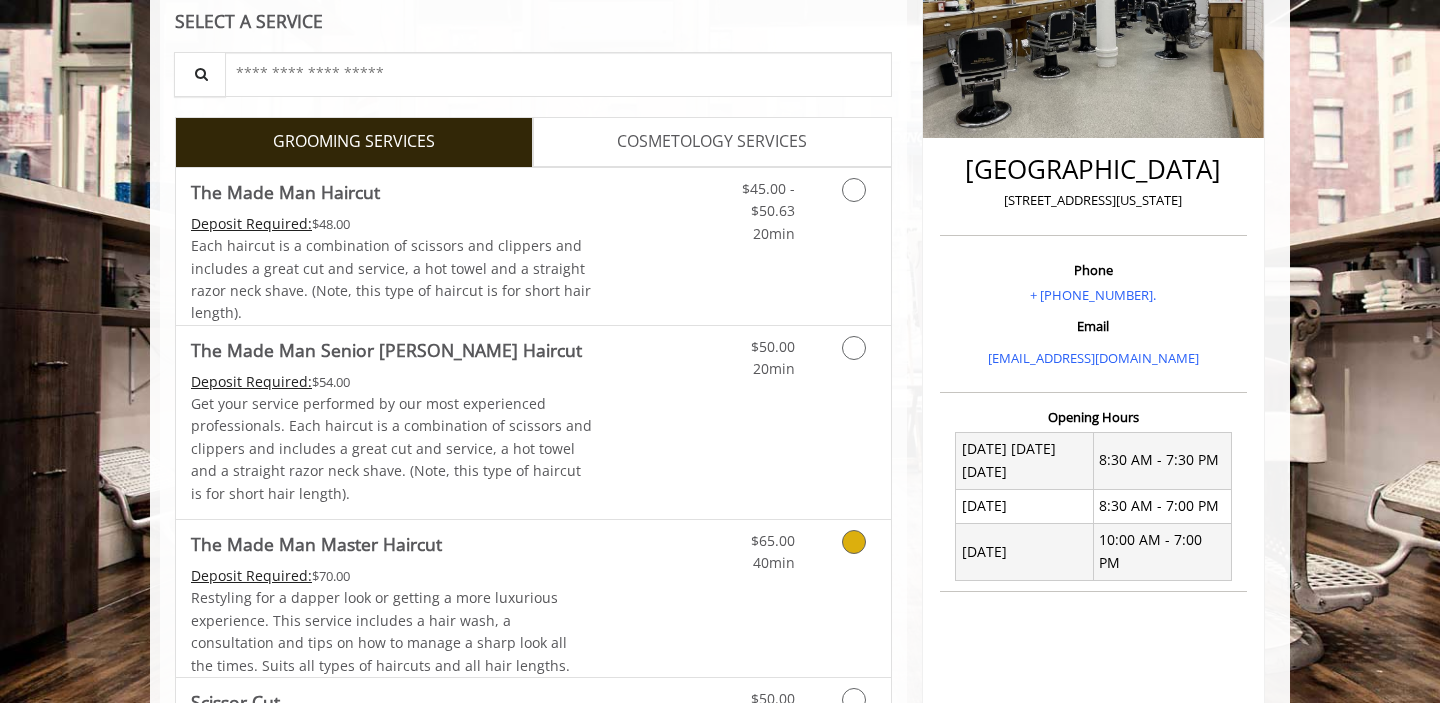 scroll, scrollTop: 374, scrollLeft: 0, axis: vertical 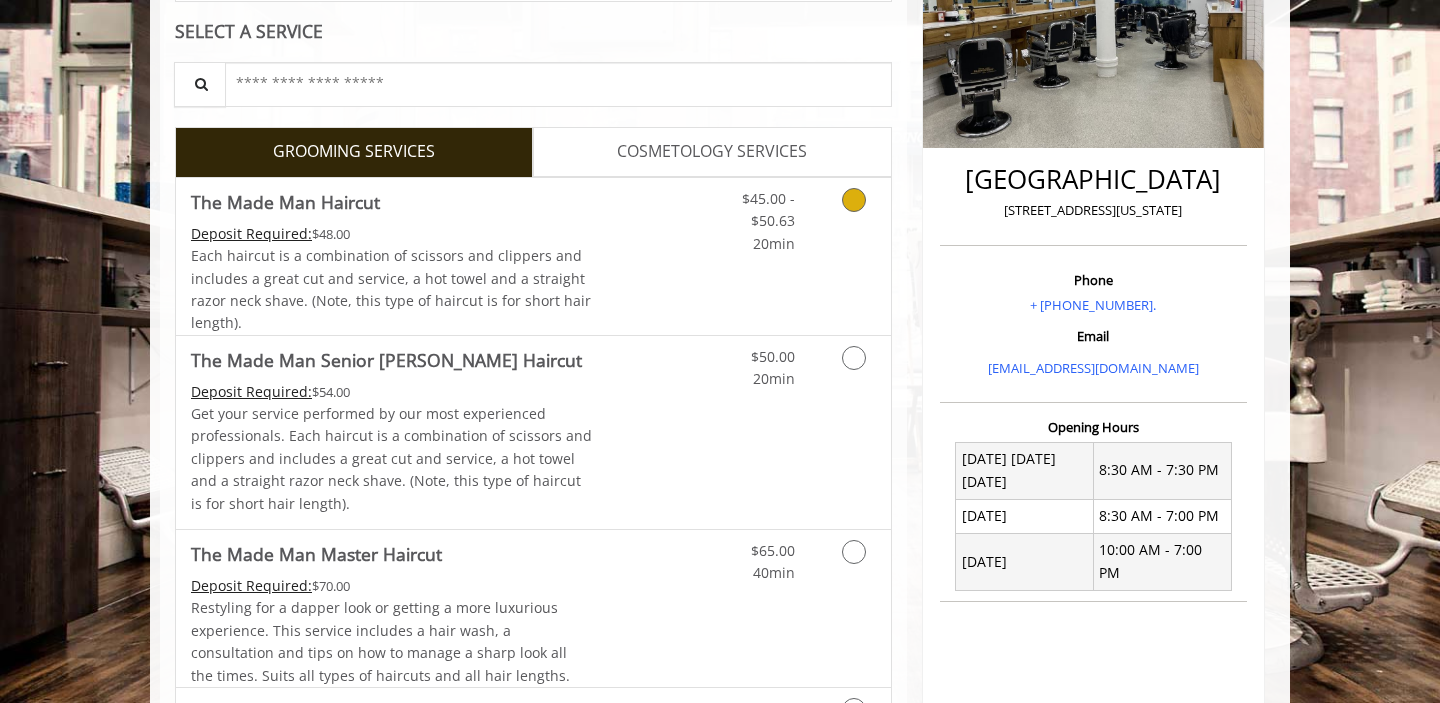 click on "Discounted Price" at bounding box center [652, 256] 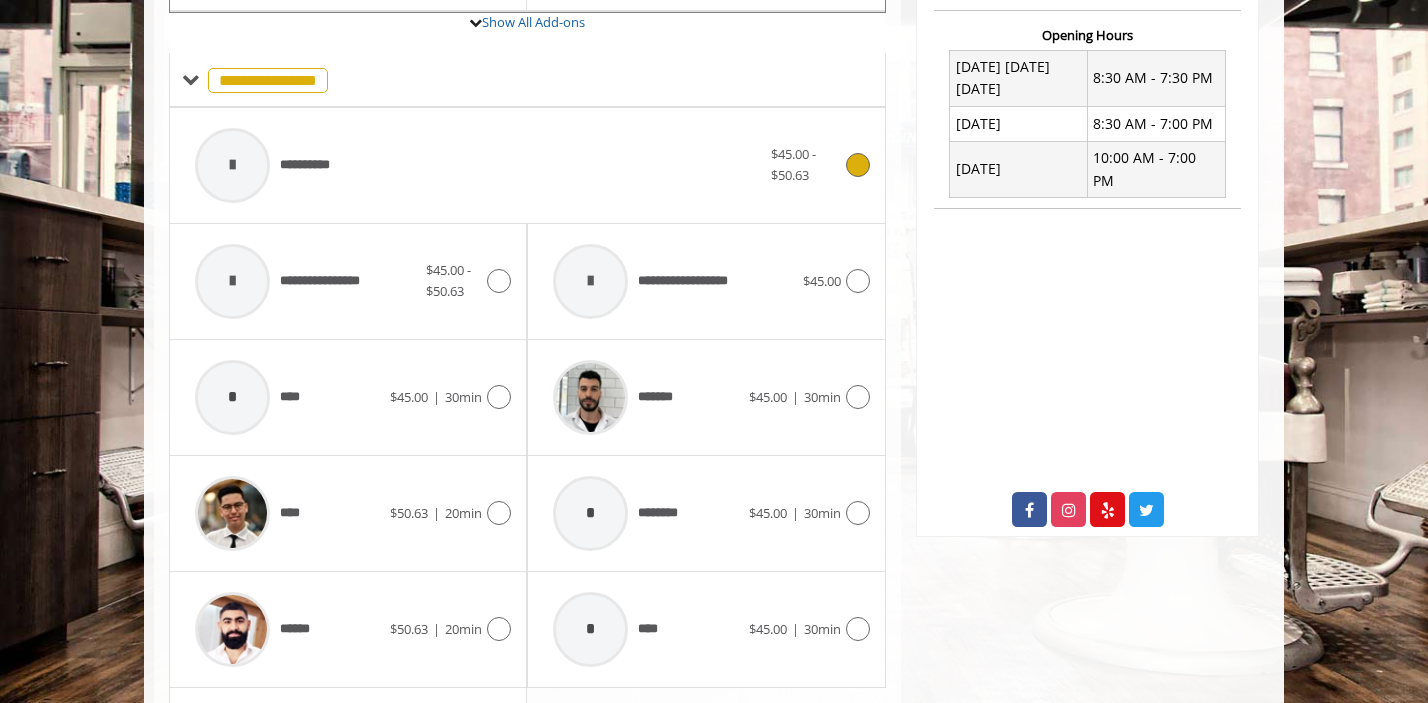 scroll, scrollTop: 770, scrollLeft: 0, axis: vertical 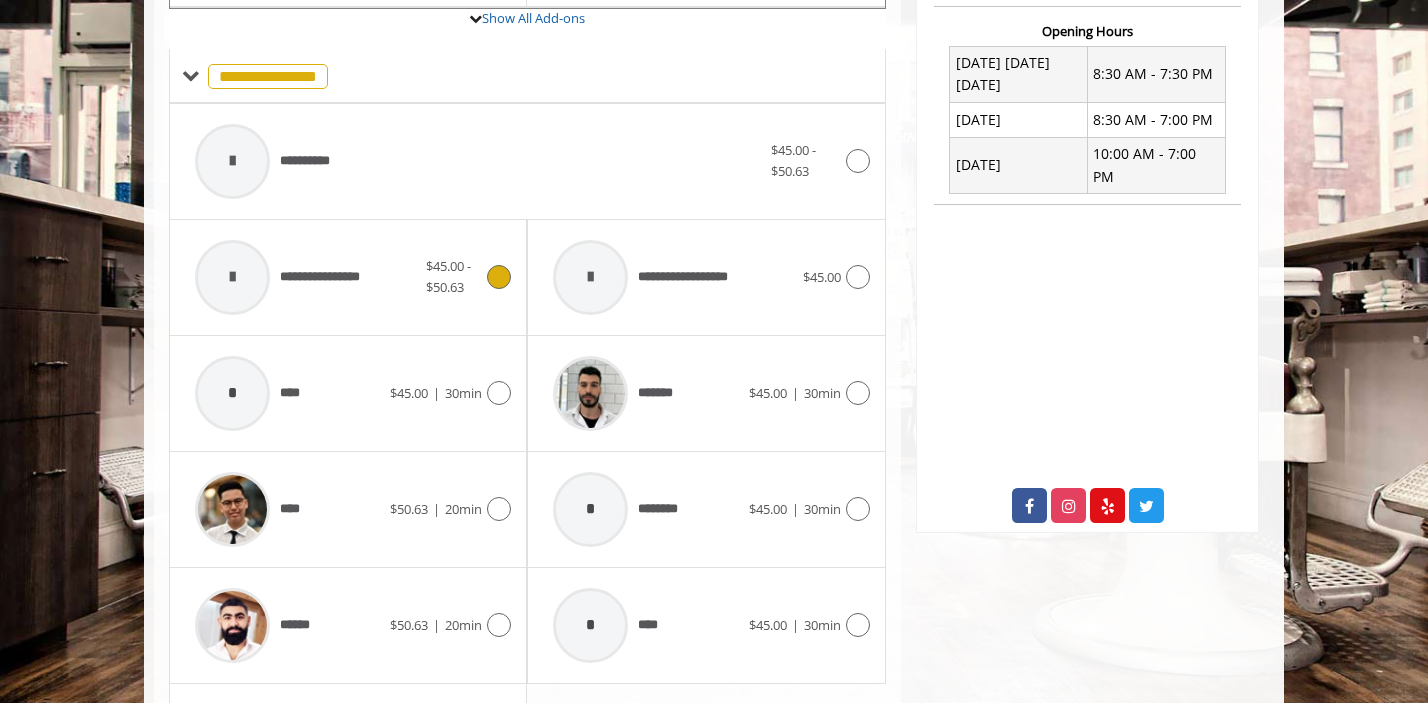 click at bounding box center [499, 277] 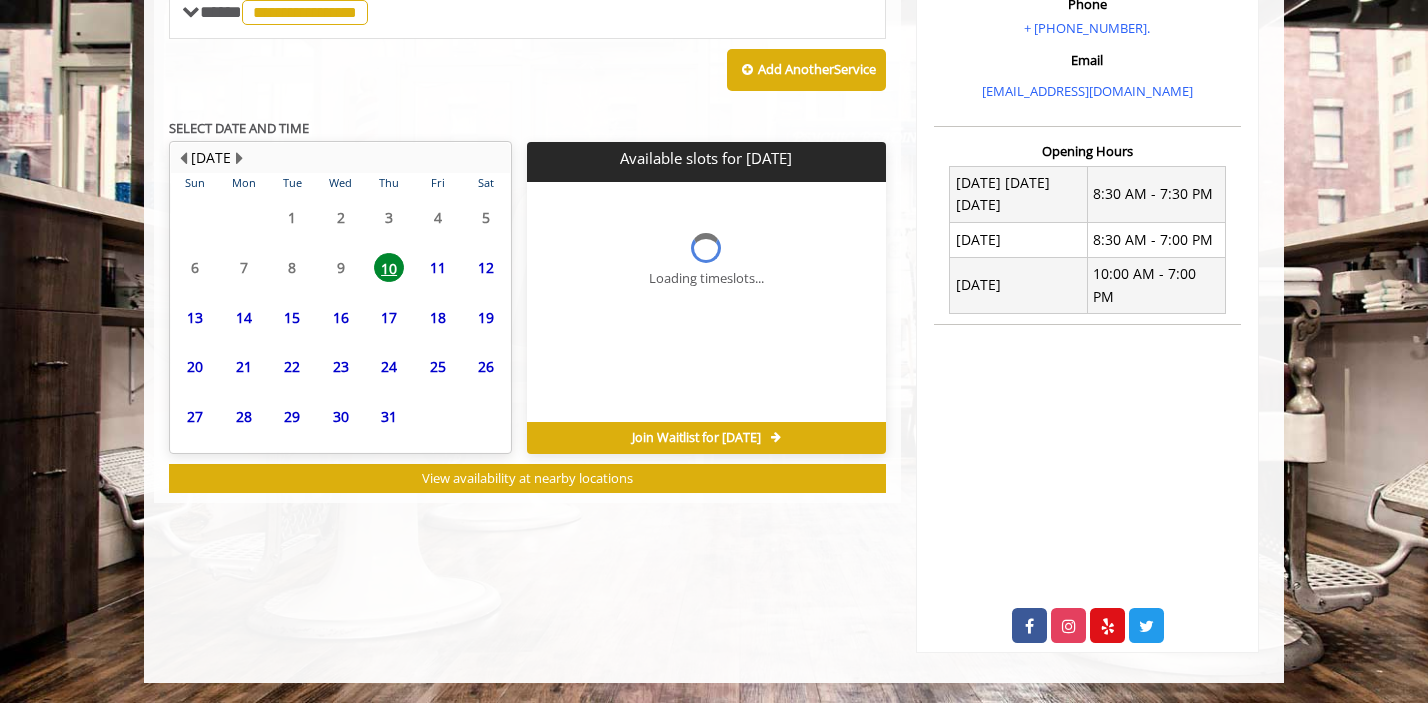 scroll, scrollTop: 682, scrollLeft: 0, axis: vertical 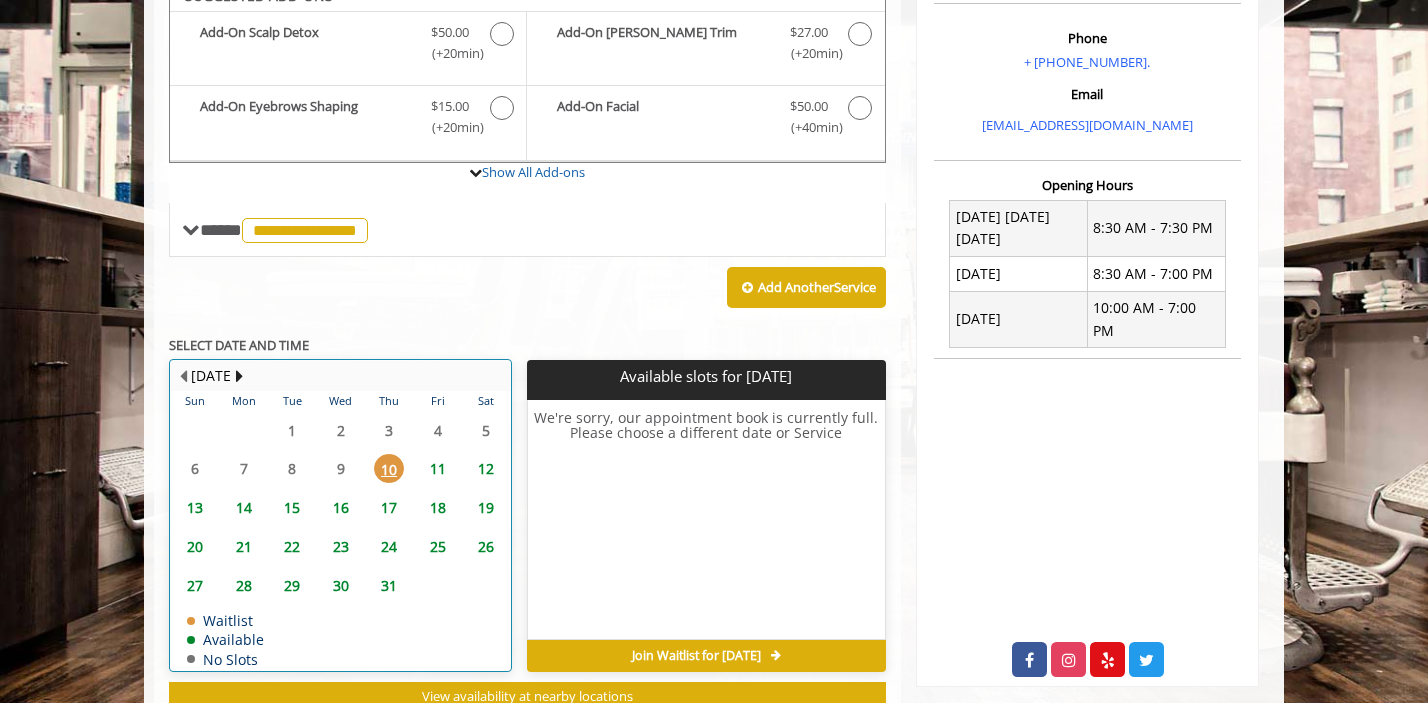 click on "Sun Mon Tue Wed Thu Fri Sat 29 30 1 2 3 4 5 6 7 8 9 10 11 12 13 14 15 16 17 18 19 20 21 22 23 24 25 26 27 28 29 30 31 1 2 3 4 5 6 7 8 9  Waitlist    Available   No Slots" 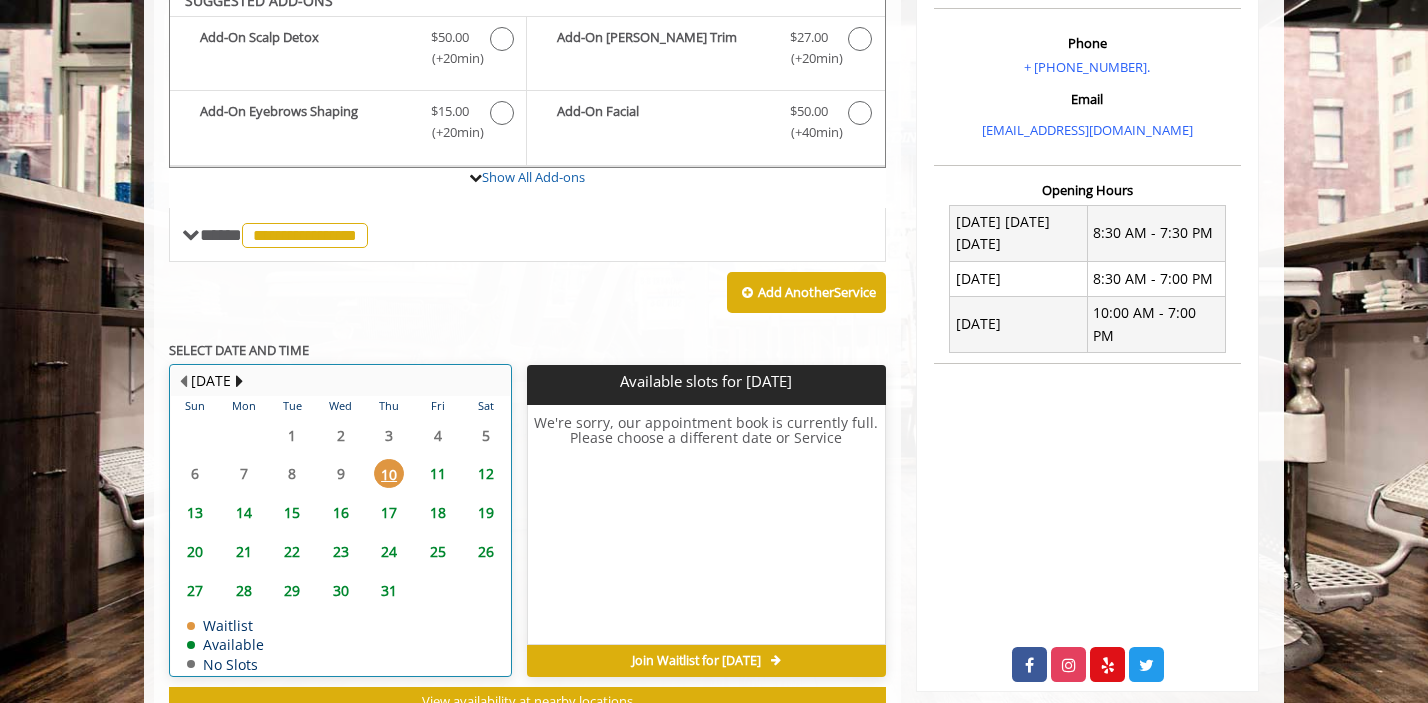 scroll, scrollTop: 594, scrollLeft: 0, axis: vertical 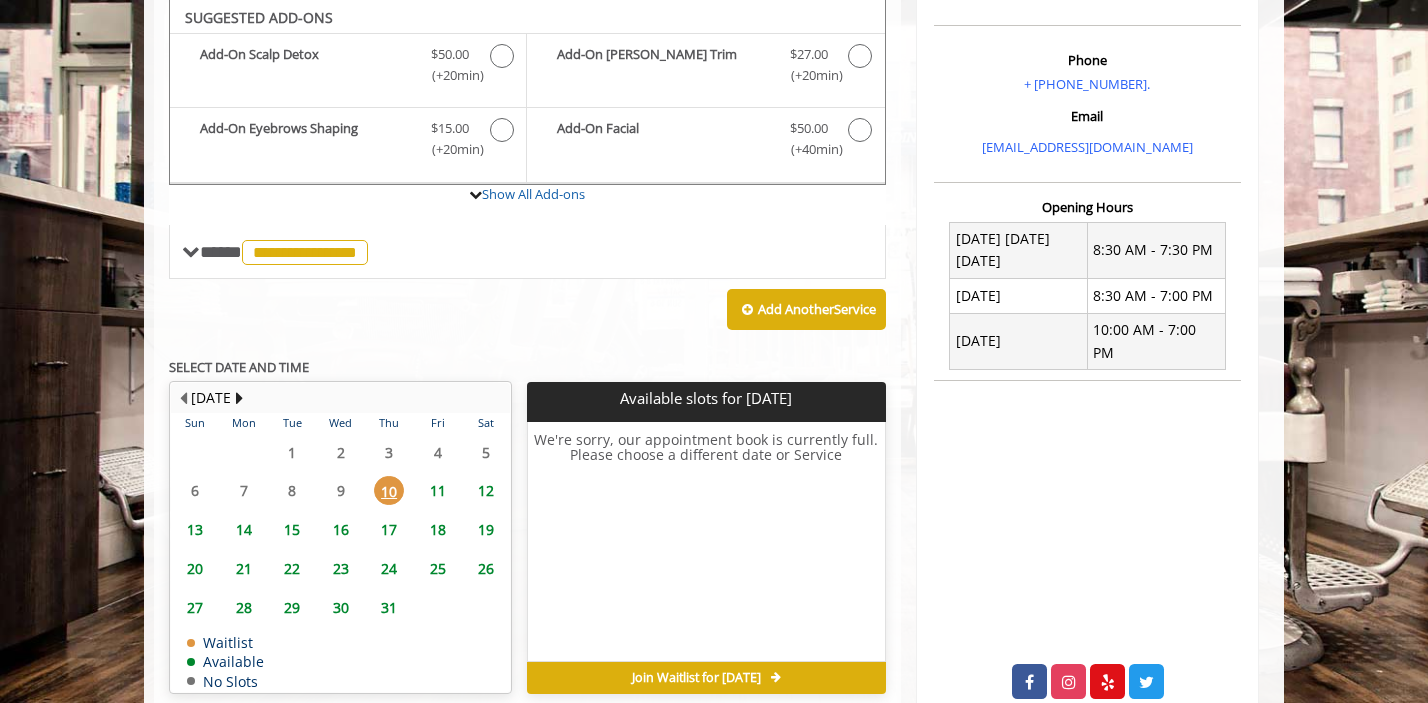click on "11" 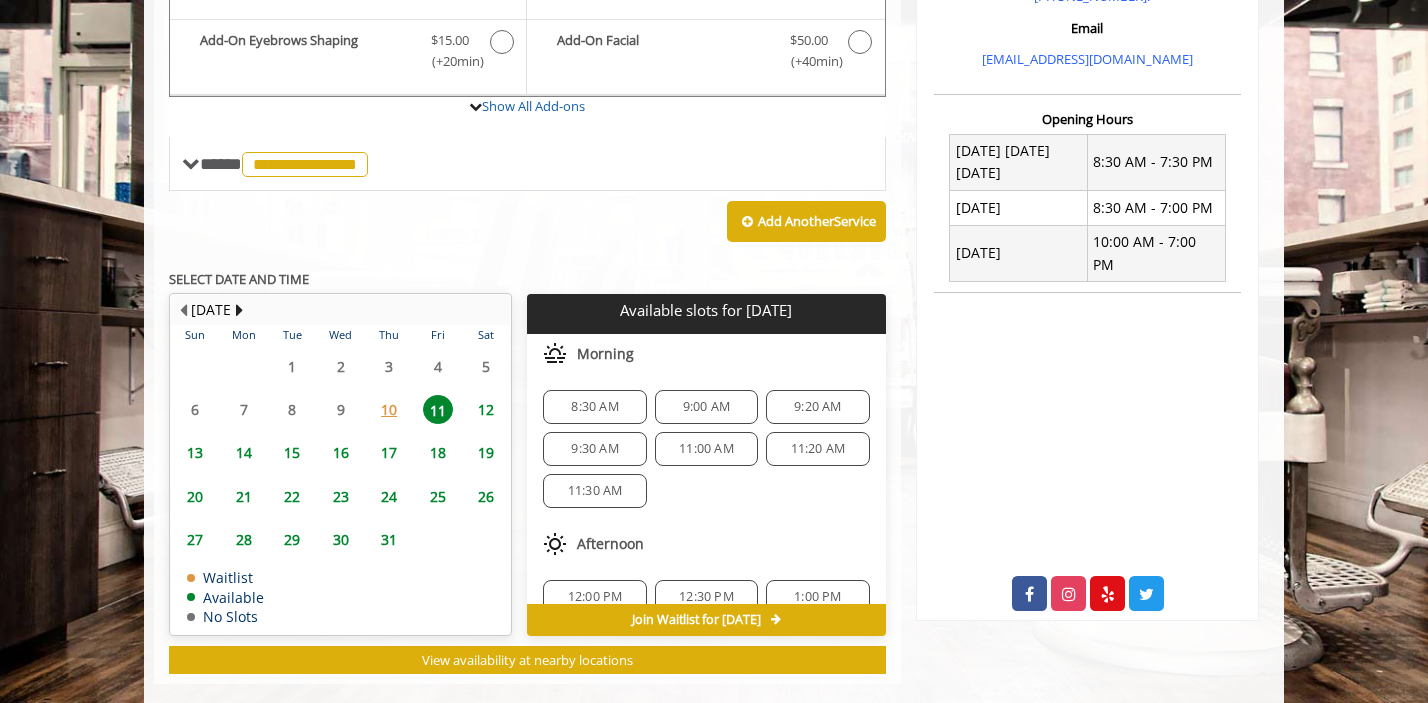 scroll, scrollTop: 712, scrollLeft: 0, axis: vertical 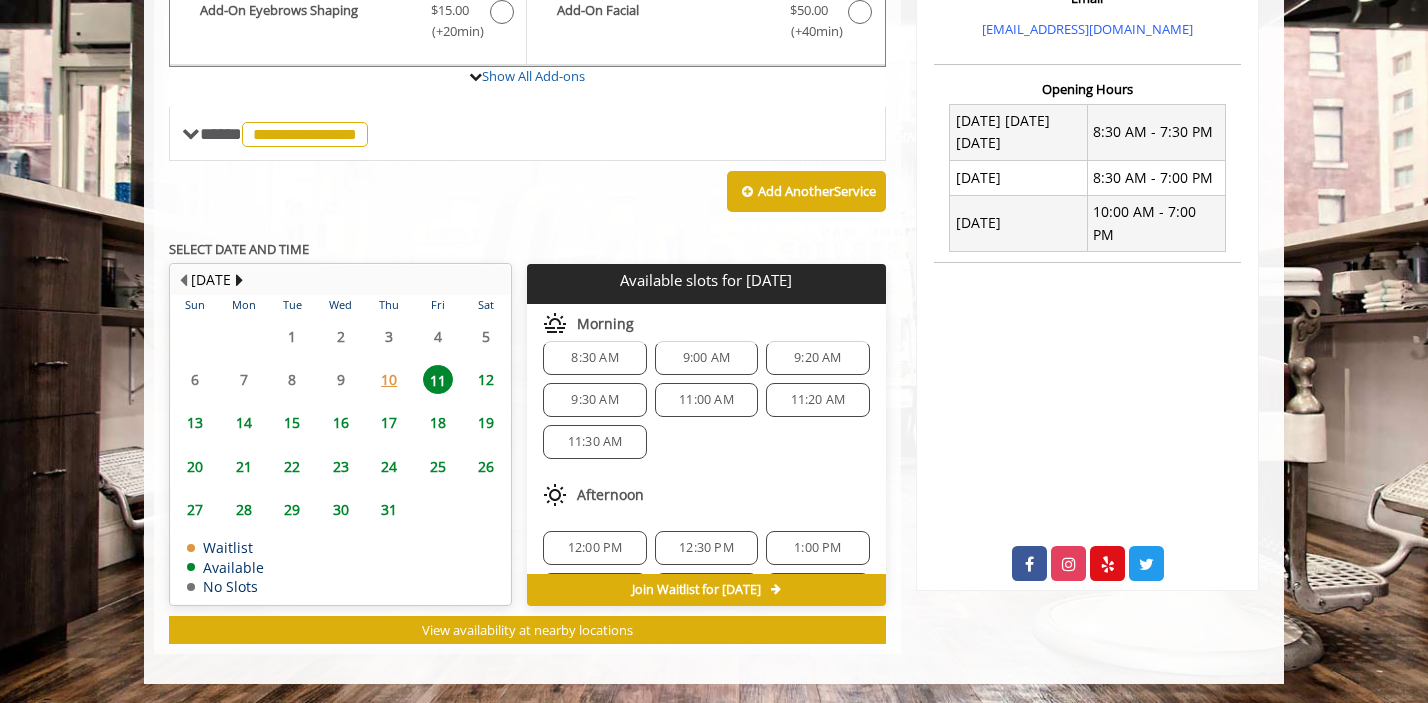 click on "11:30 AM" 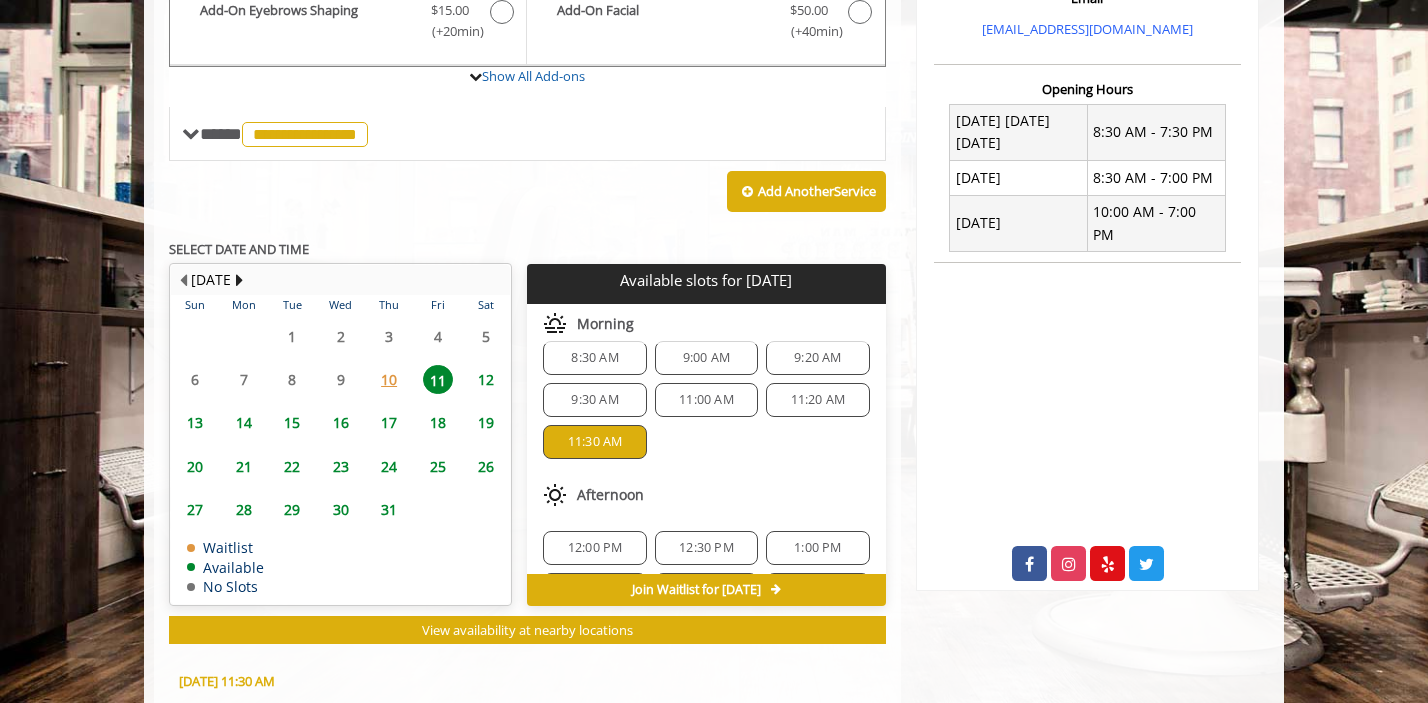 scroll, scrollTop: 1074, scrollLeft: 0, axis: vertical 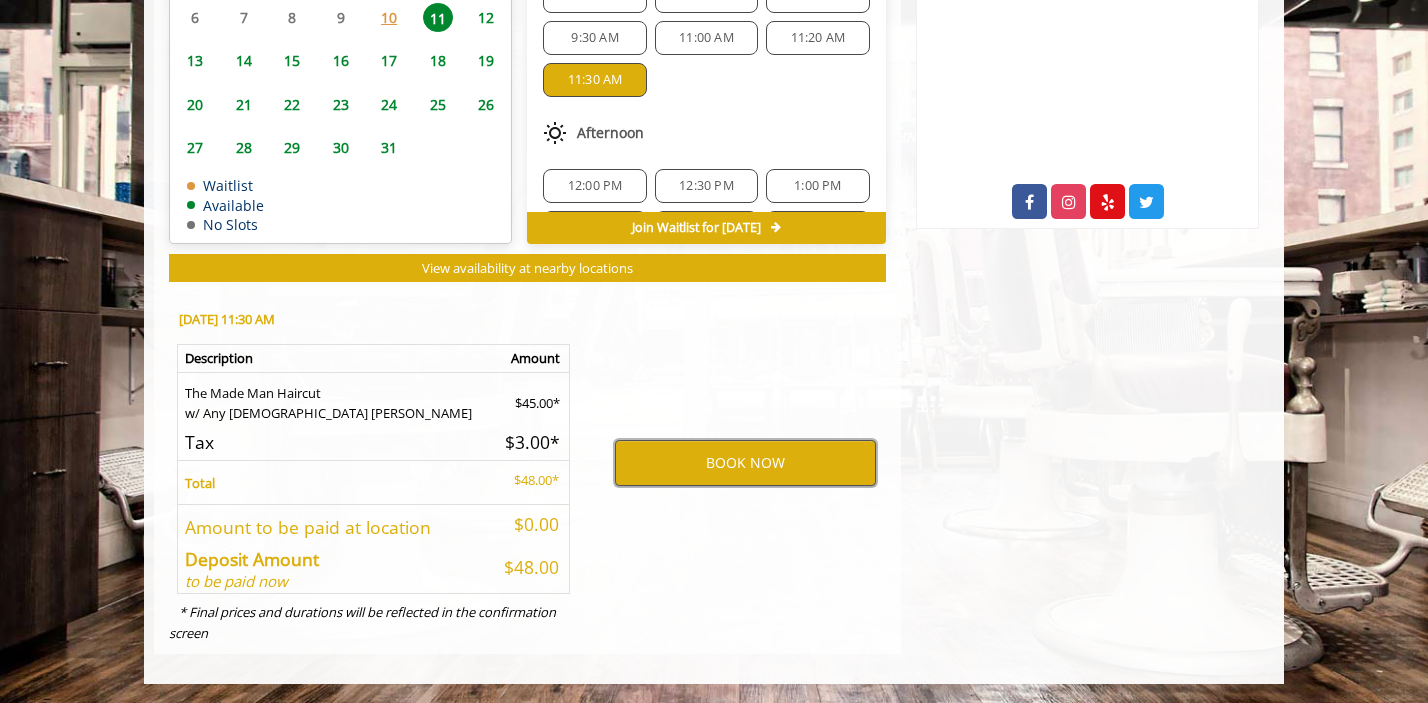 click on "BOOK NOW" at bounding box center (745, 463) 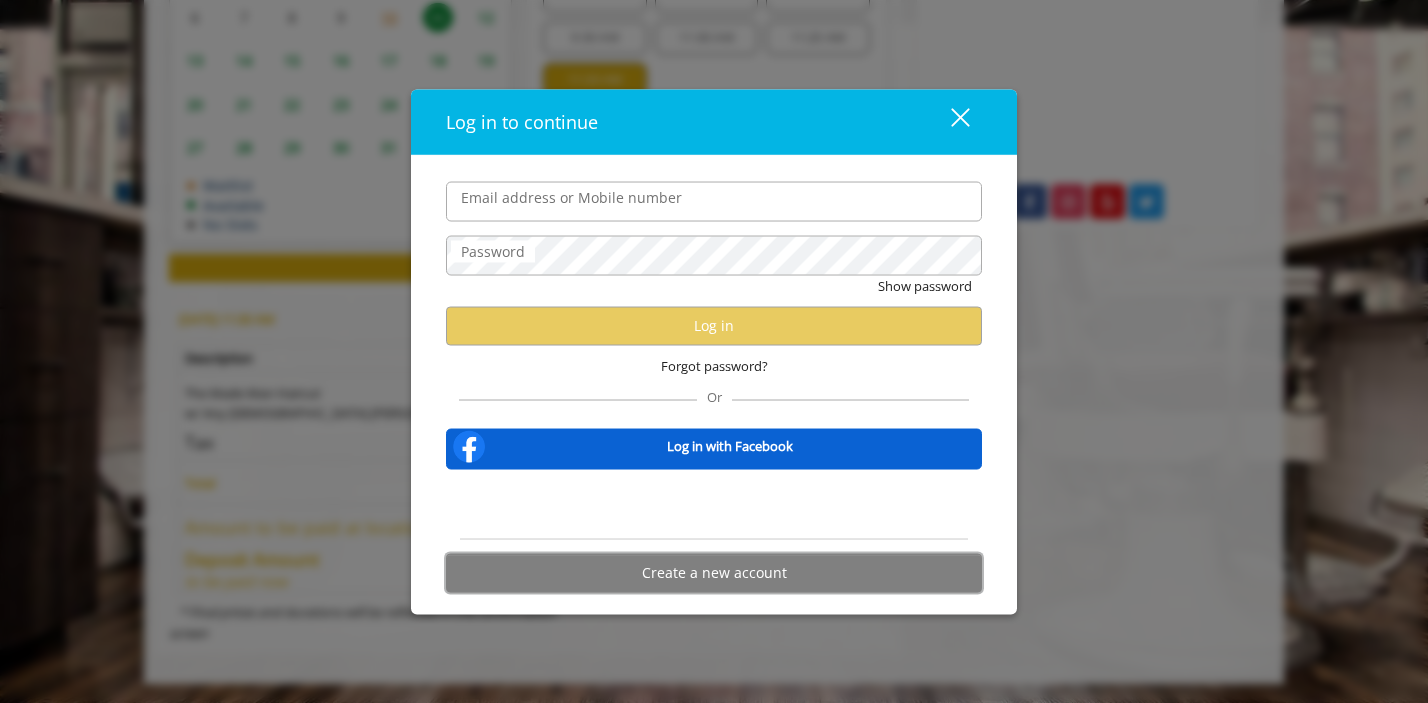 click on "Create a new account" at bounding box center (714, 572) 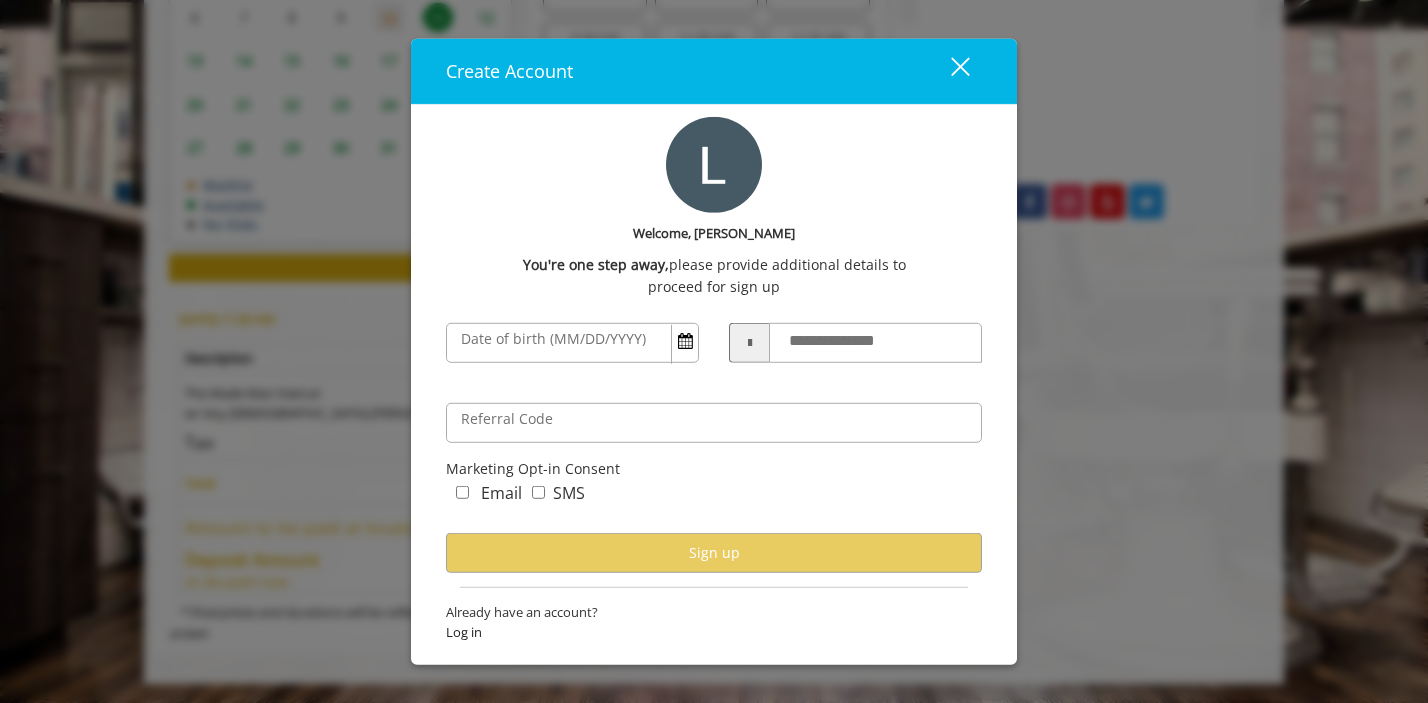 click on "Date of birth (MM/DD/YYYY)" at bounding box center (553, 339) 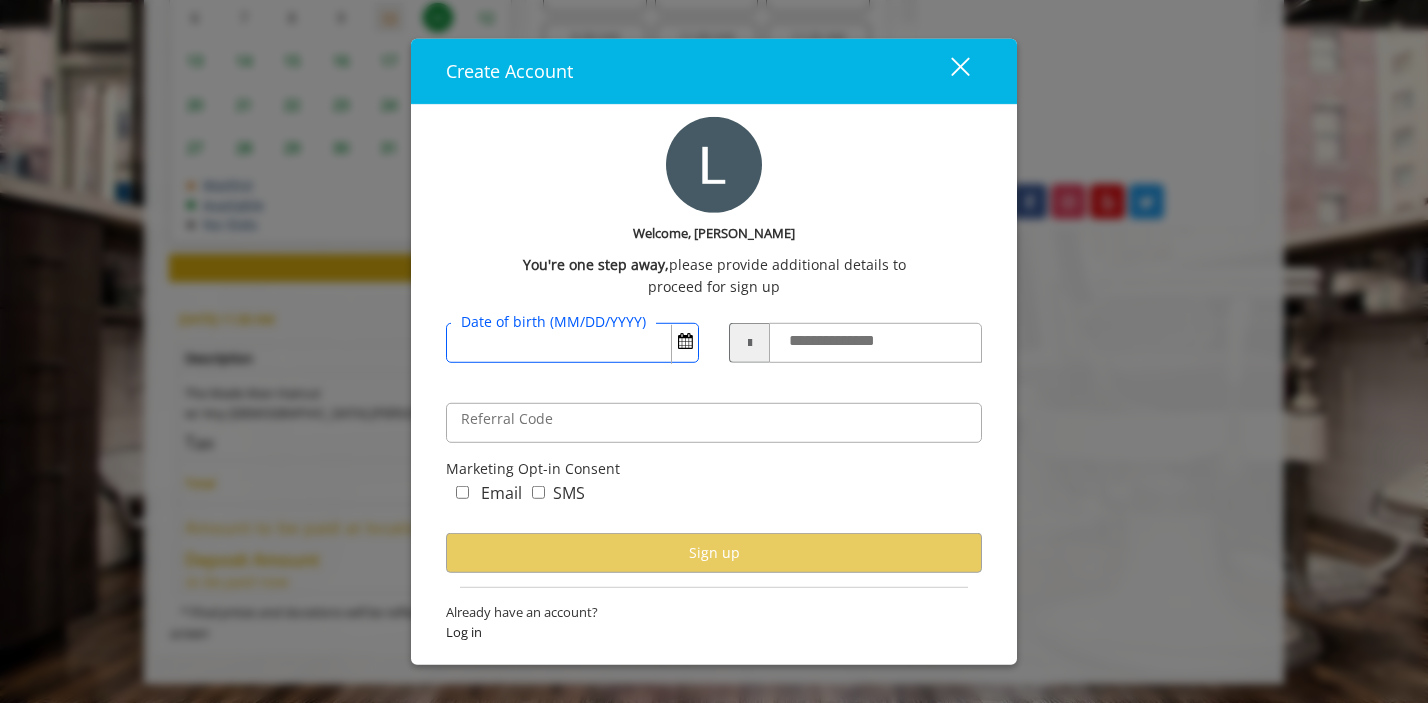 click on "Date of birth (MM/DD/YYYY)" at bounding box center (572, 343) 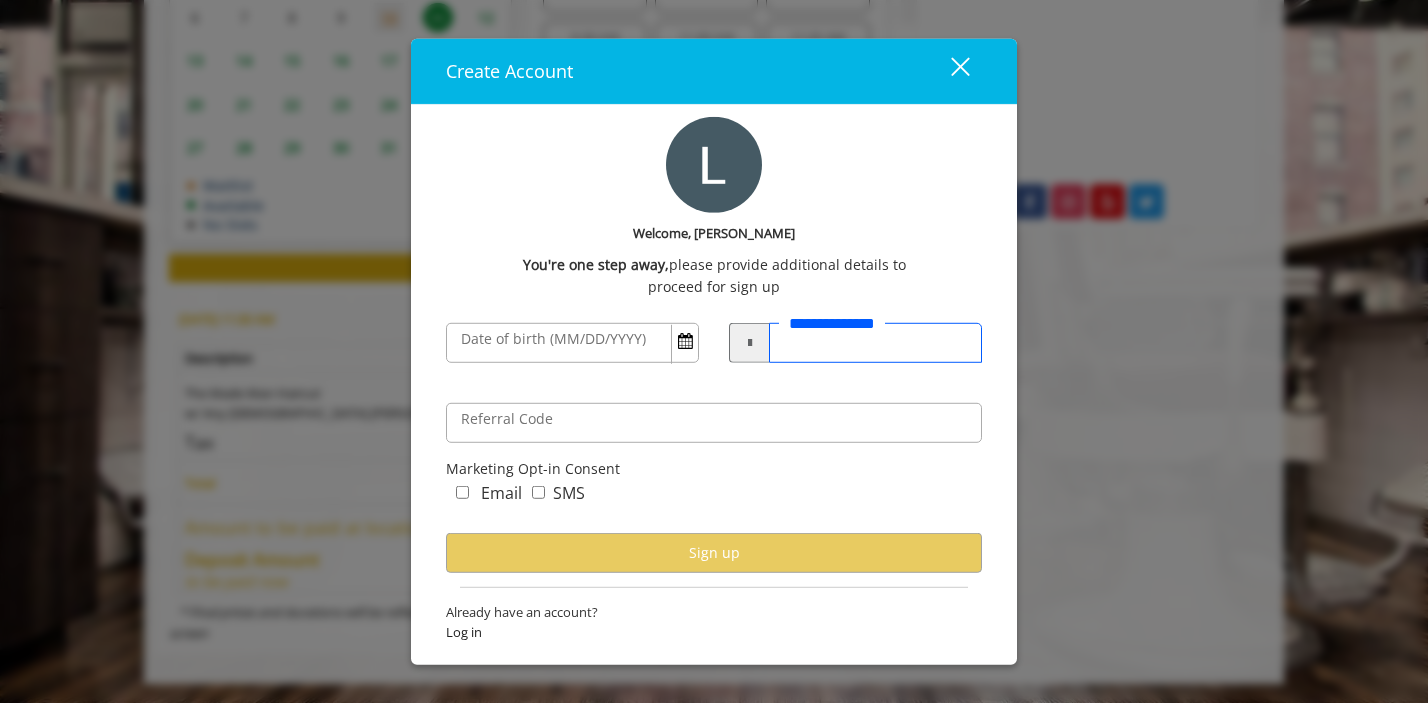 click on "**********" at bounding box center [875, 343] 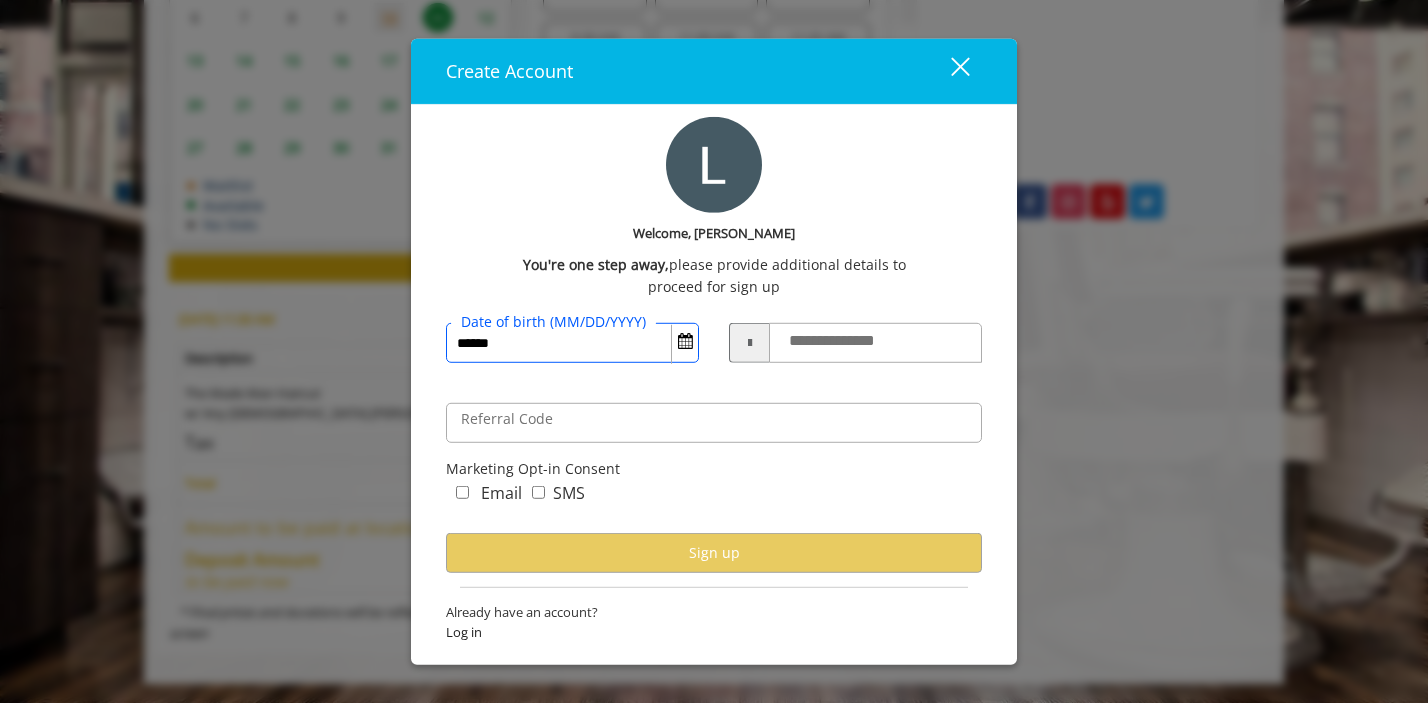 click on "******" at bounding box center (572, 343) 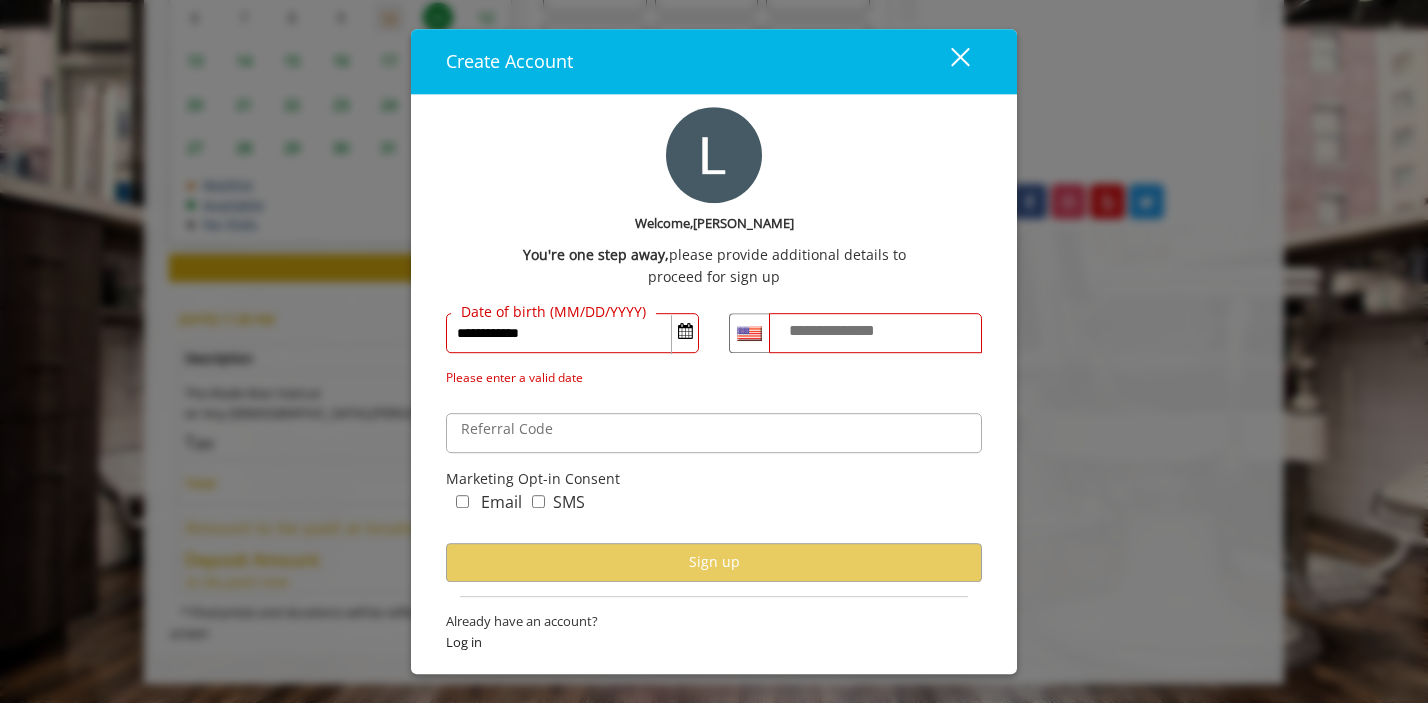 scroll, scrollTop: 0, scrollLeft: 0, axis: both 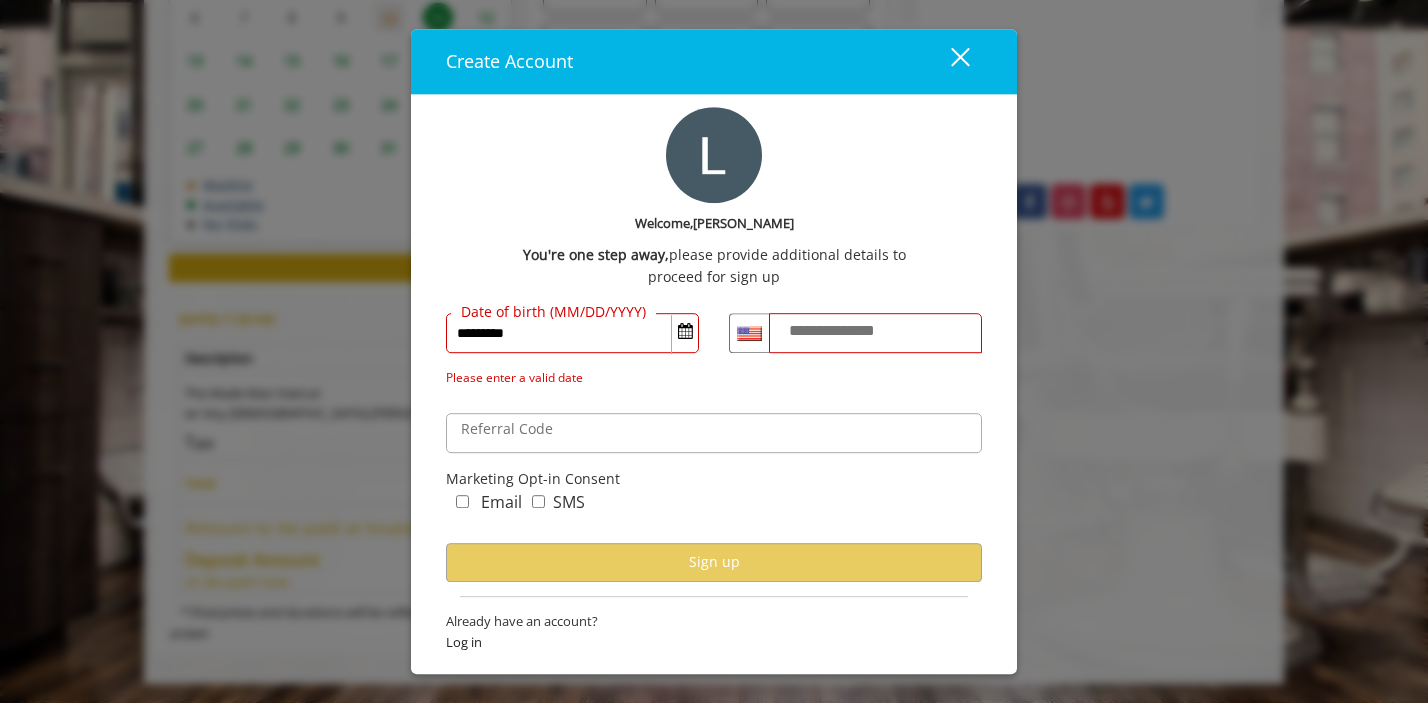 type on "**********" 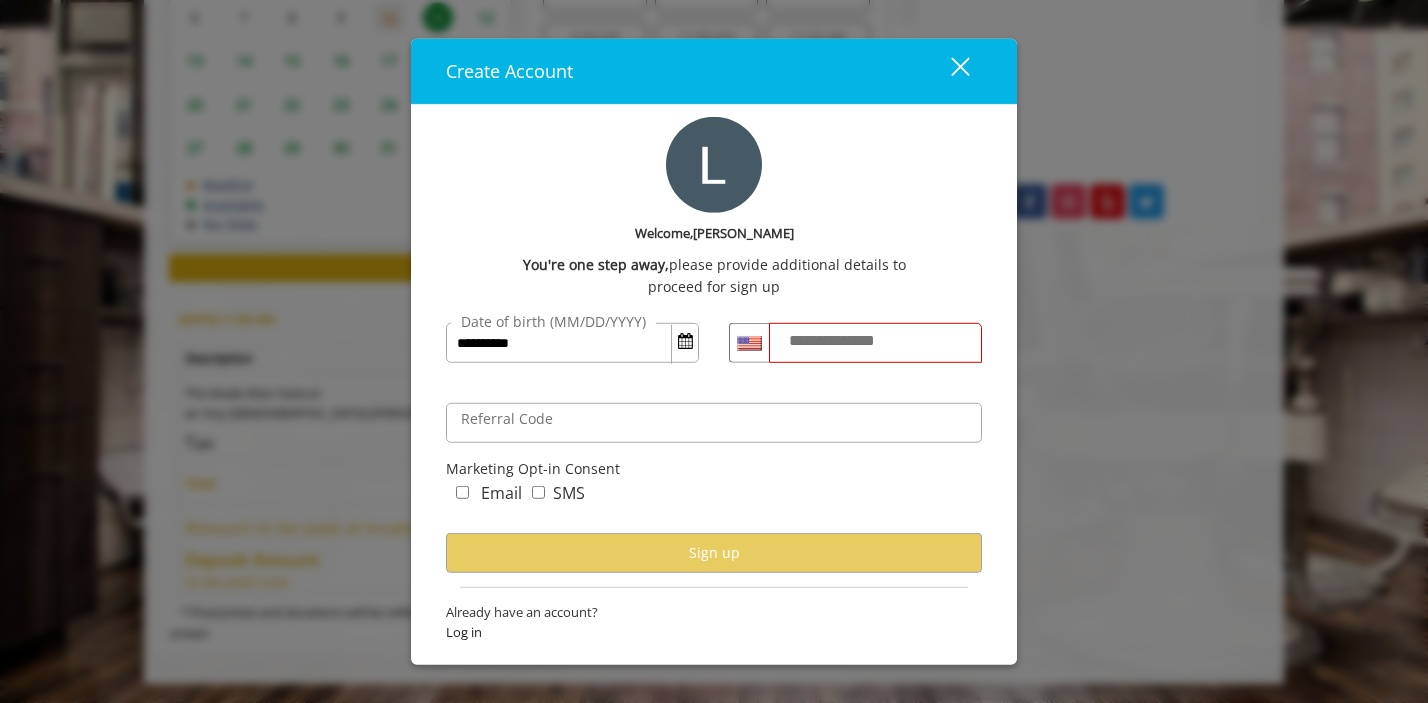 click on "**********" at bounding box center [851, 341] 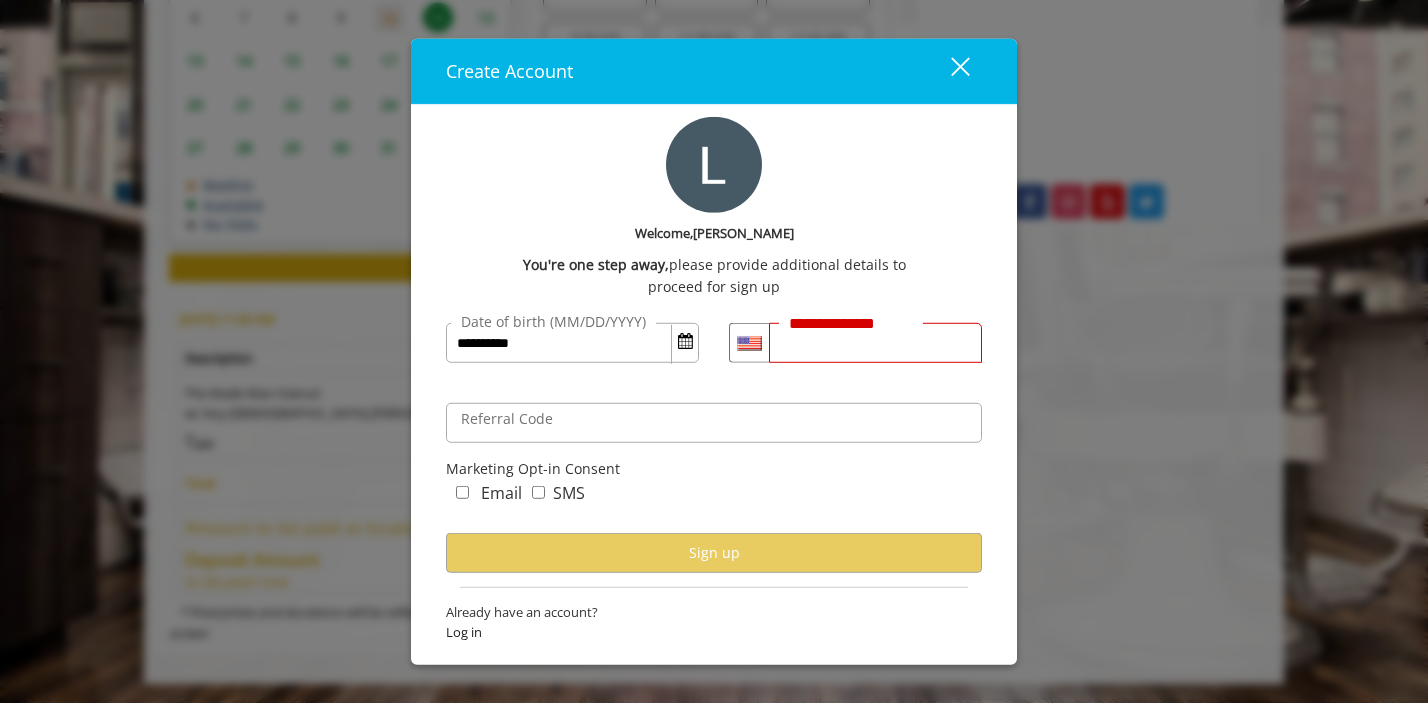 click on "**********" at bounding box center [875, 343] 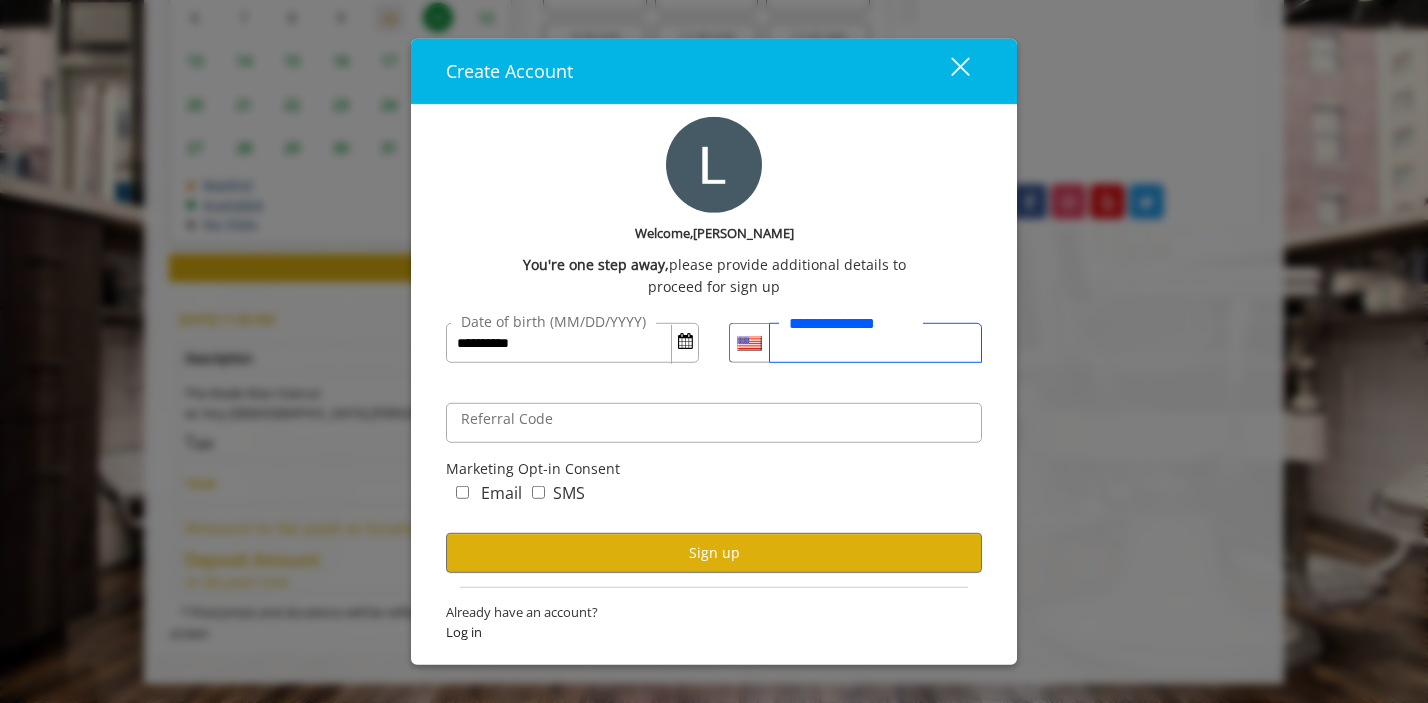 type on "**********" 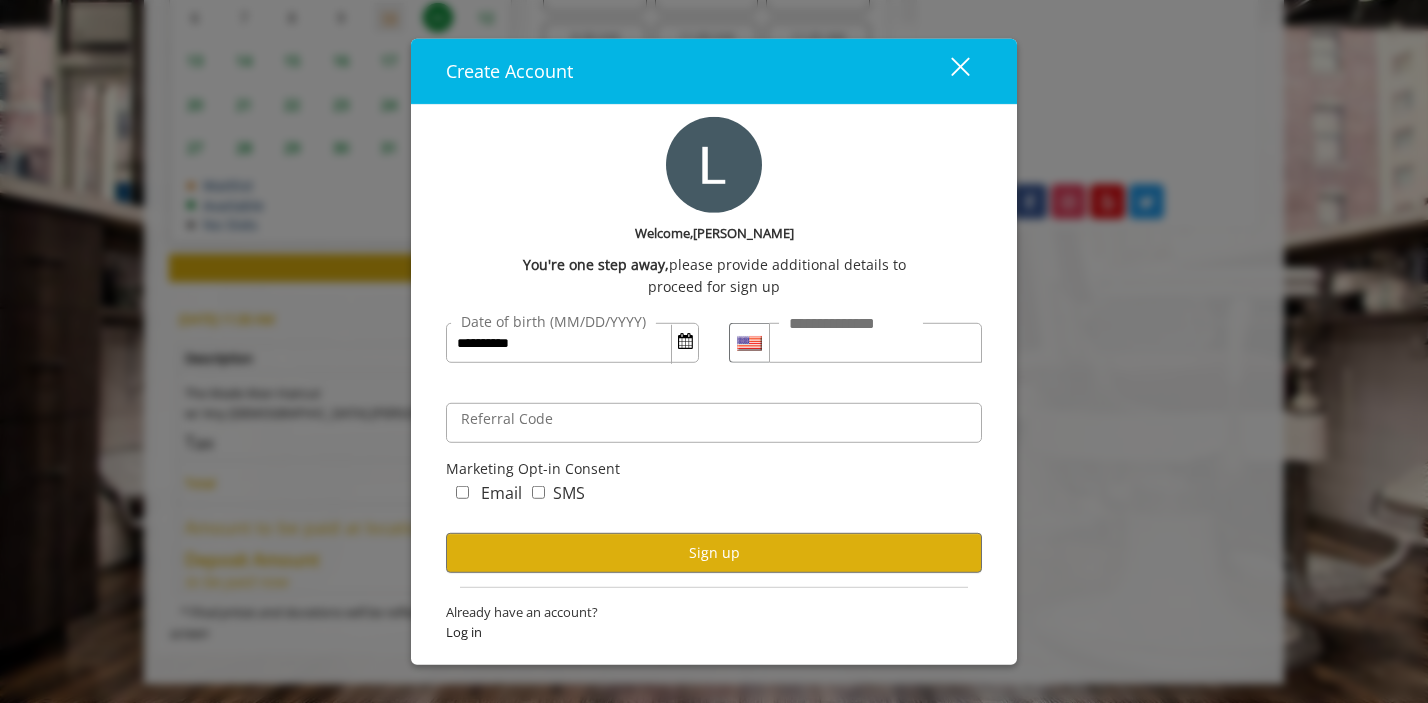 click on "Referral Code" at bounding box center (714, 423) 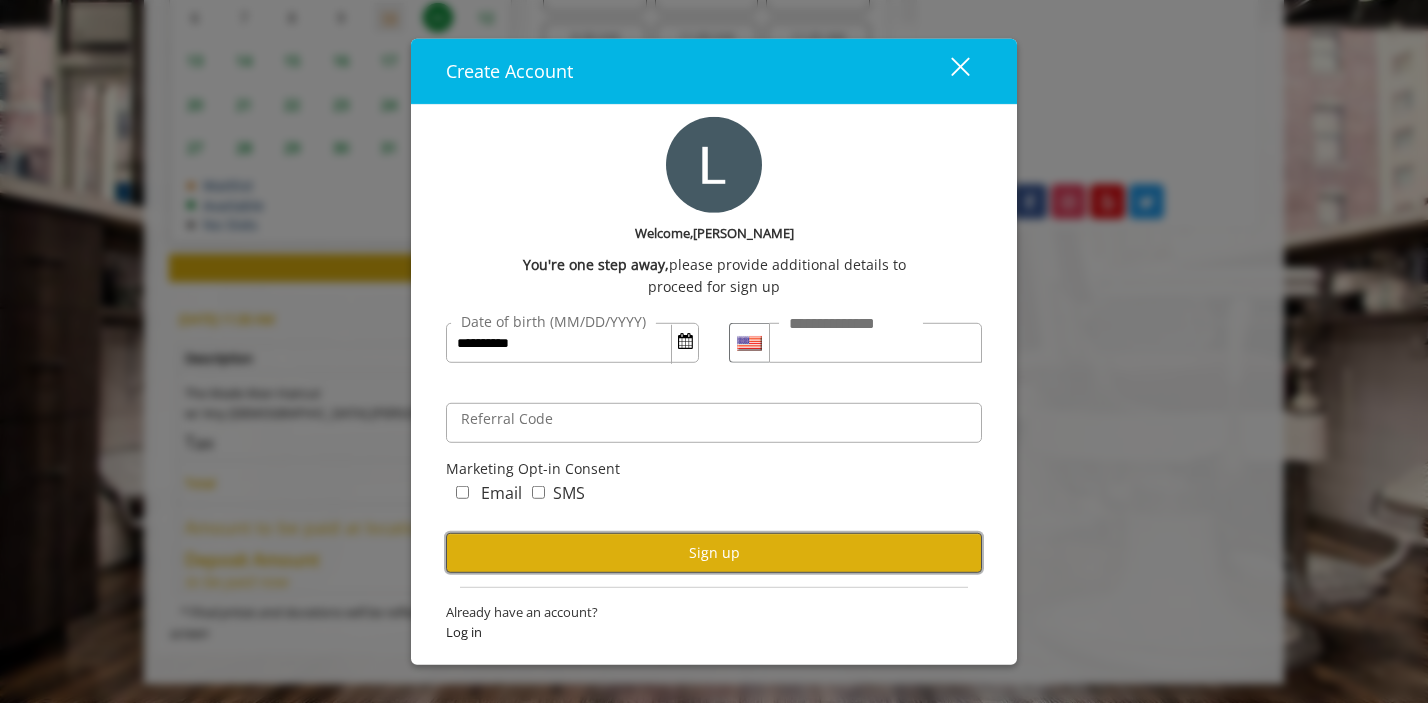 click on "Sign up" at bounding box center [714, 552] 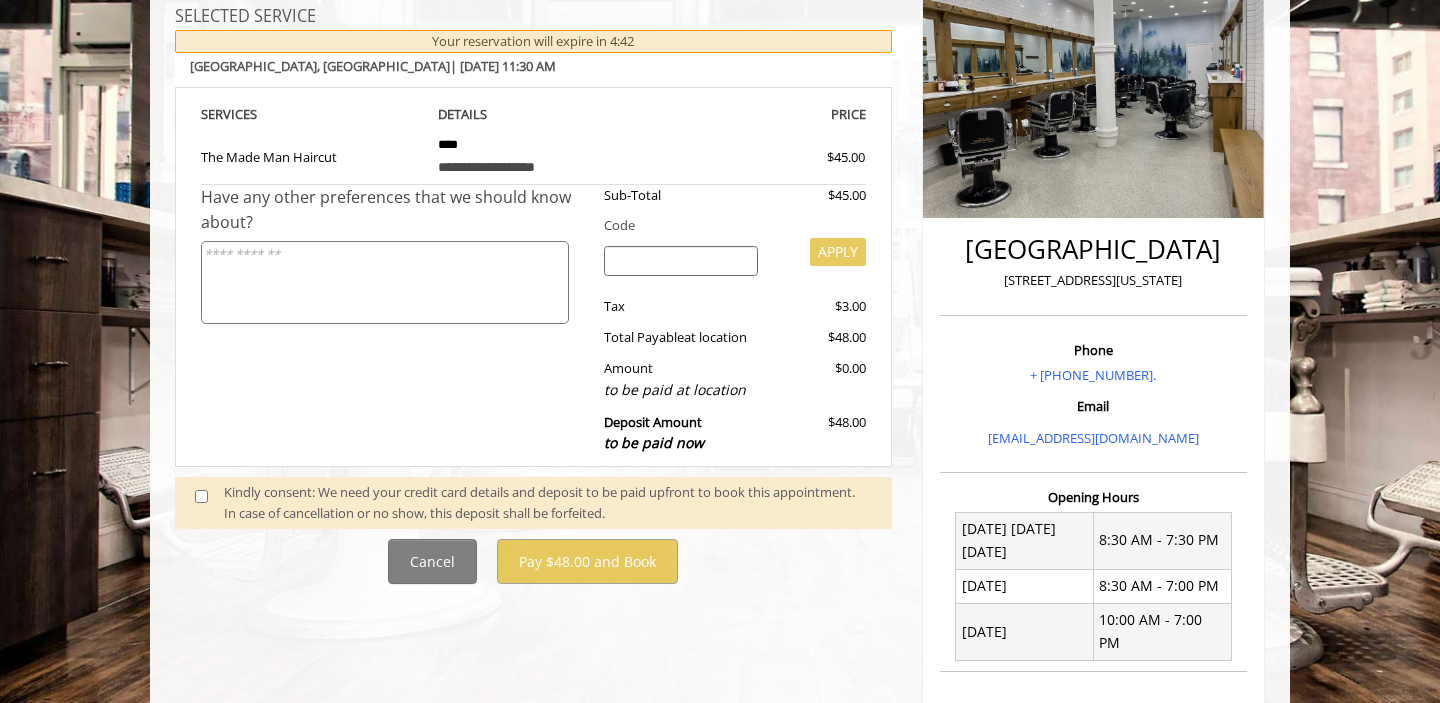 scroll, scrollTop: 305, scrollLeft: 0, axis: vertical 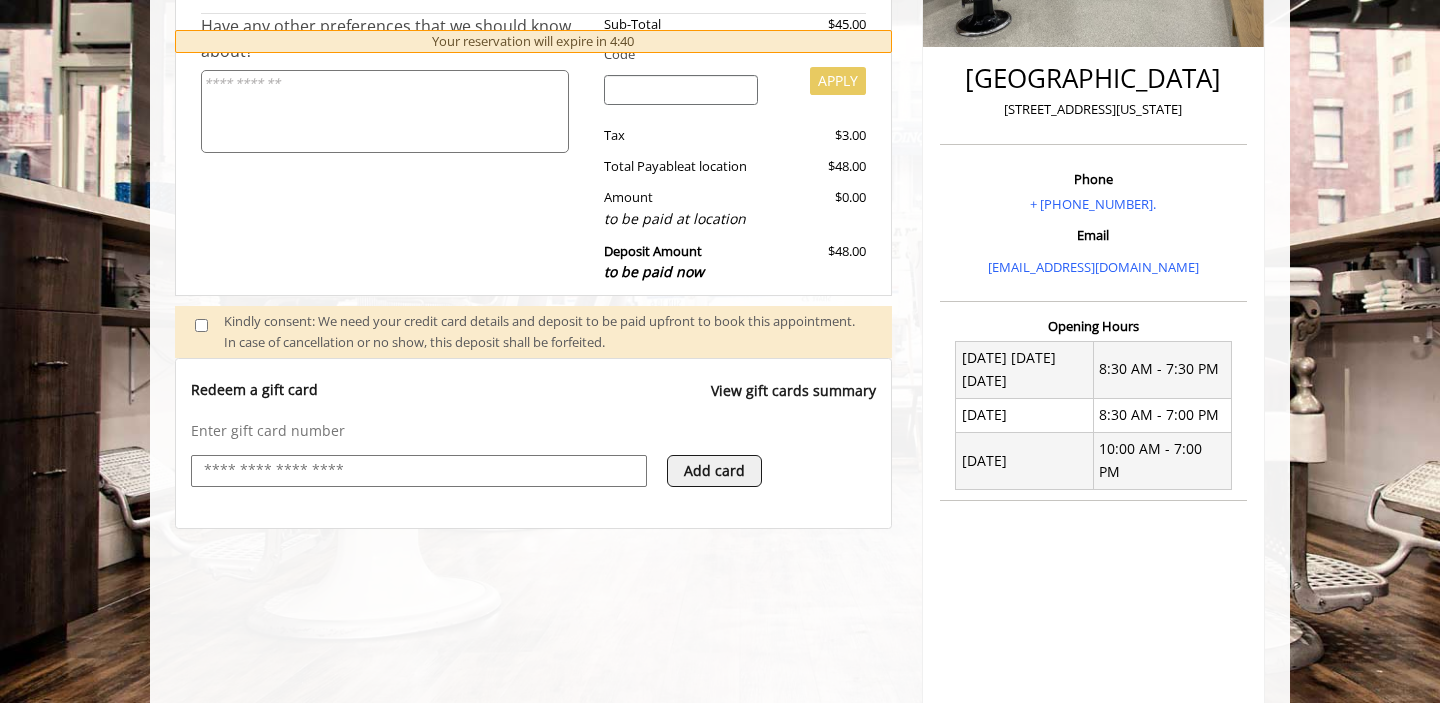 click at bounding box center [419, 471] 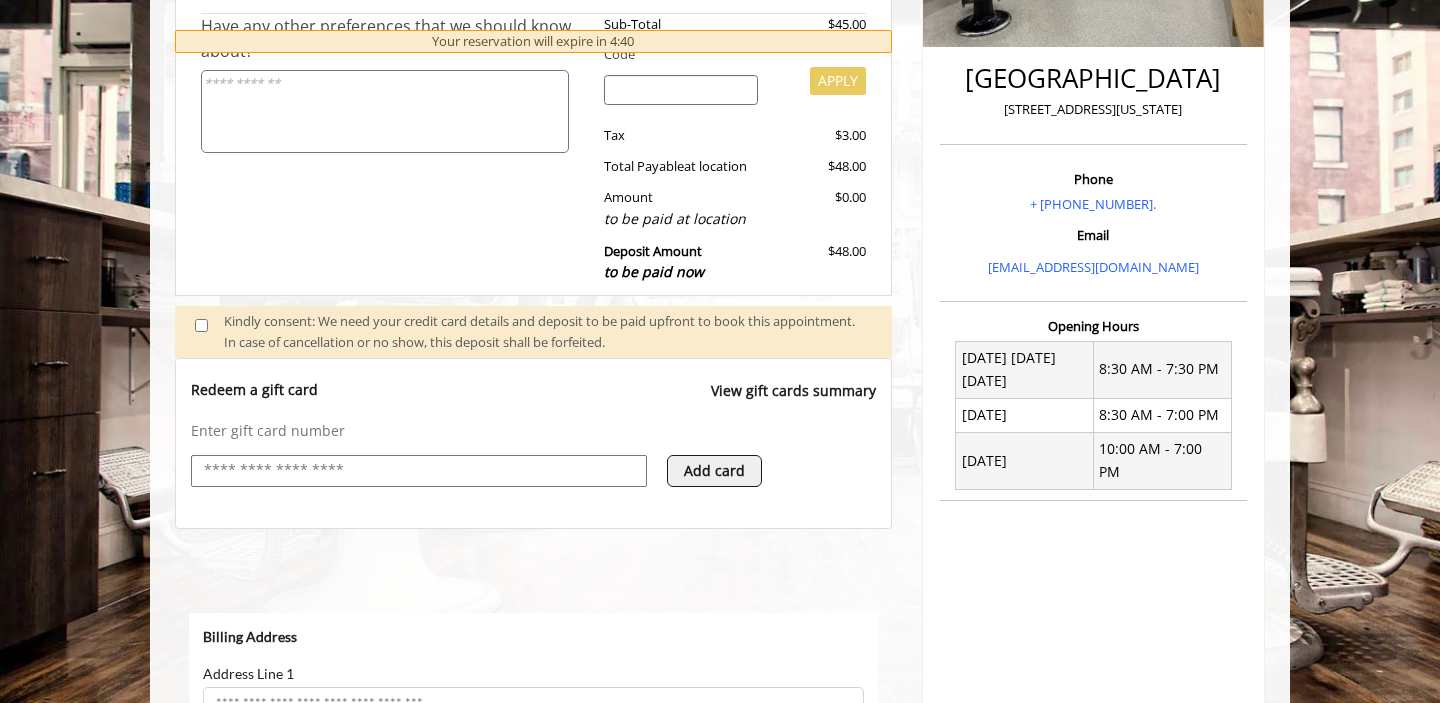 scroll, scrollTop: 0, scrollLeft: 0, axis: both 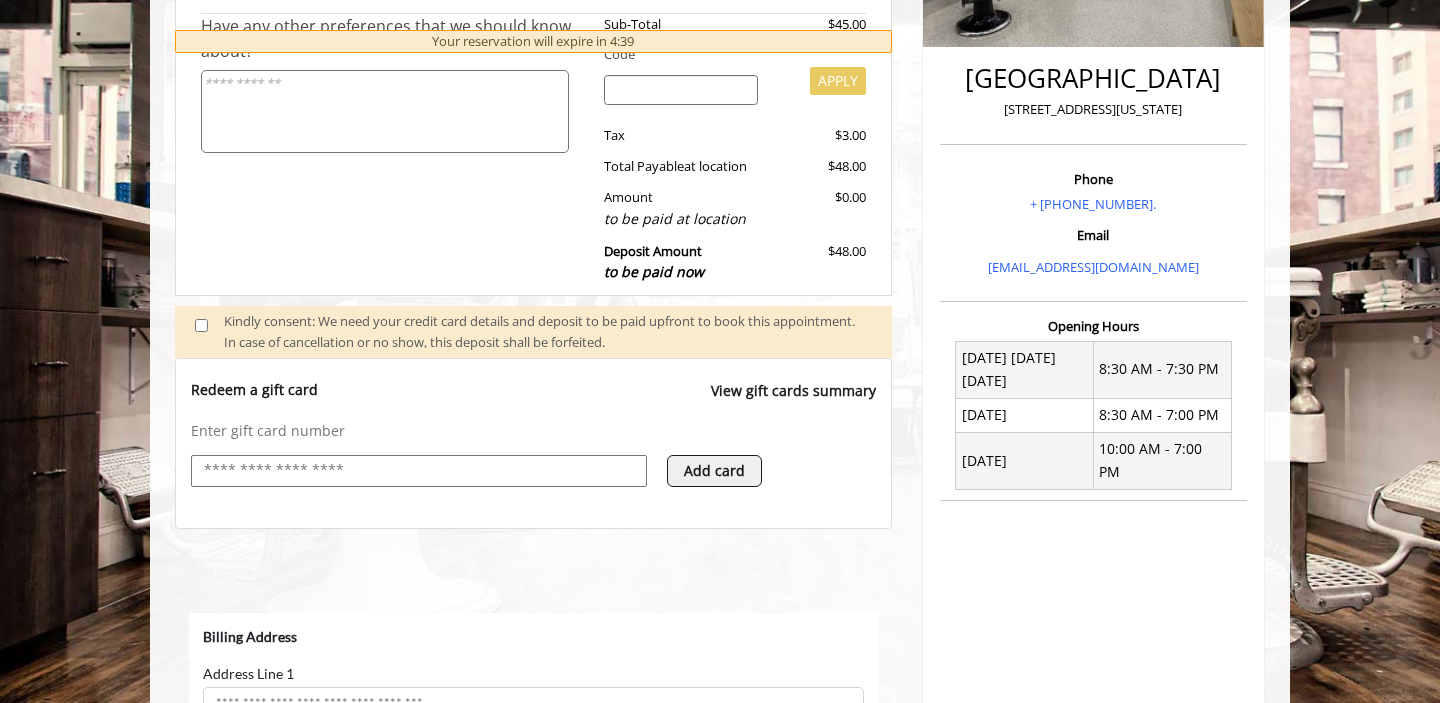 select on "***" 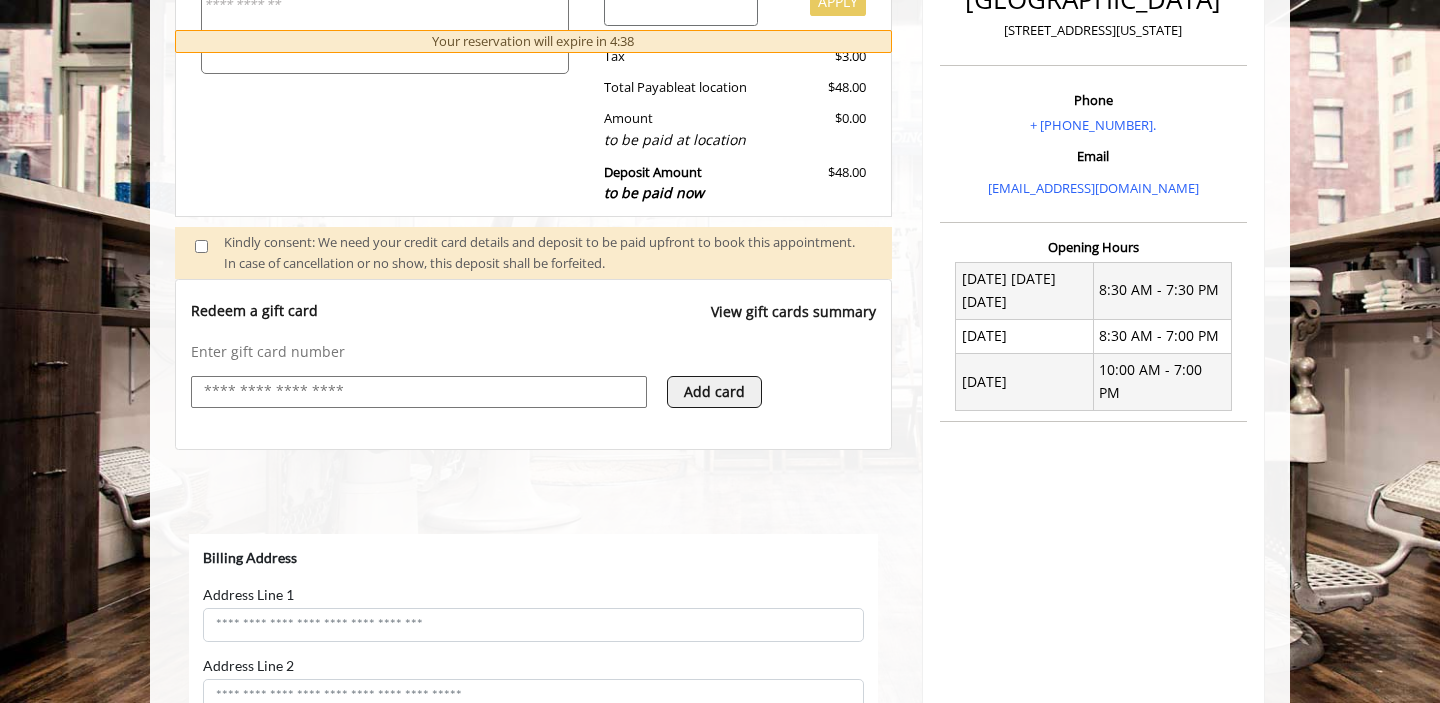 click 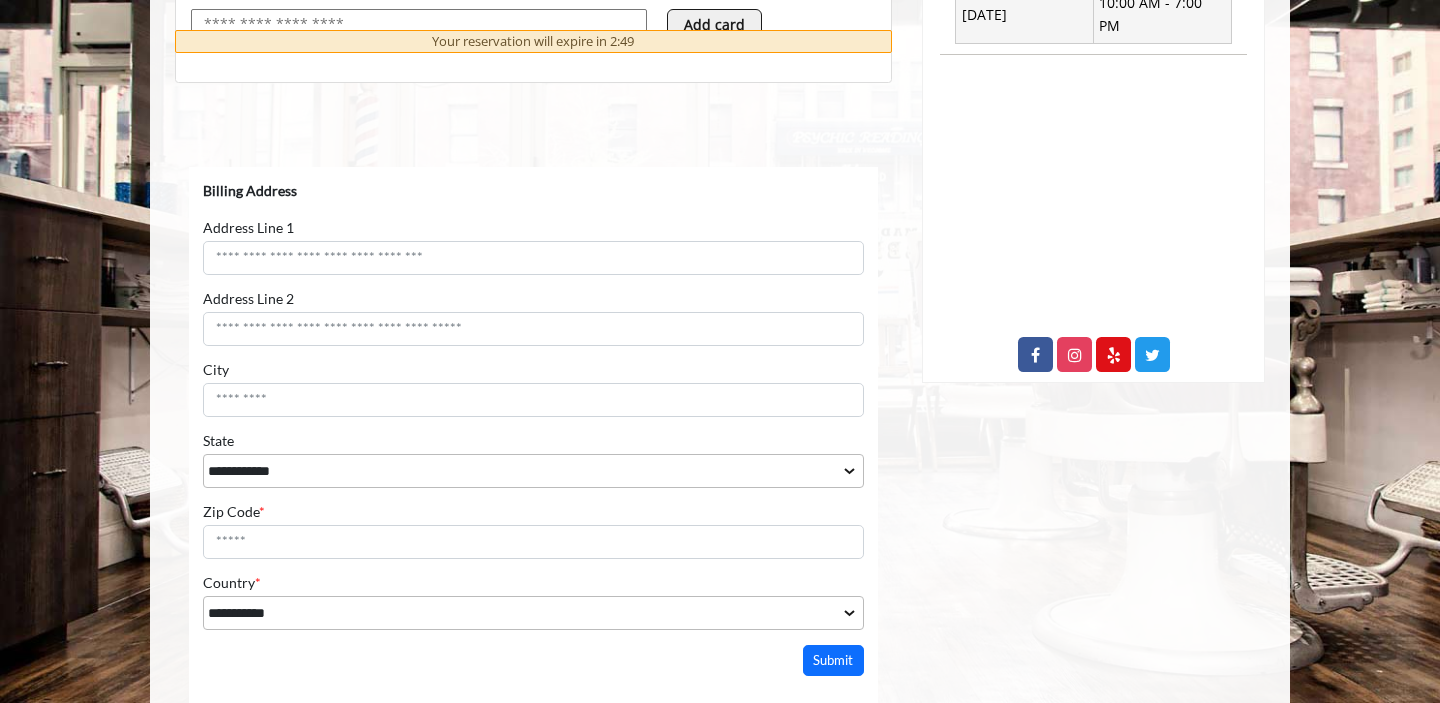 scroll, scrollTop: 975, scrollLeft: 0, axis: vertical 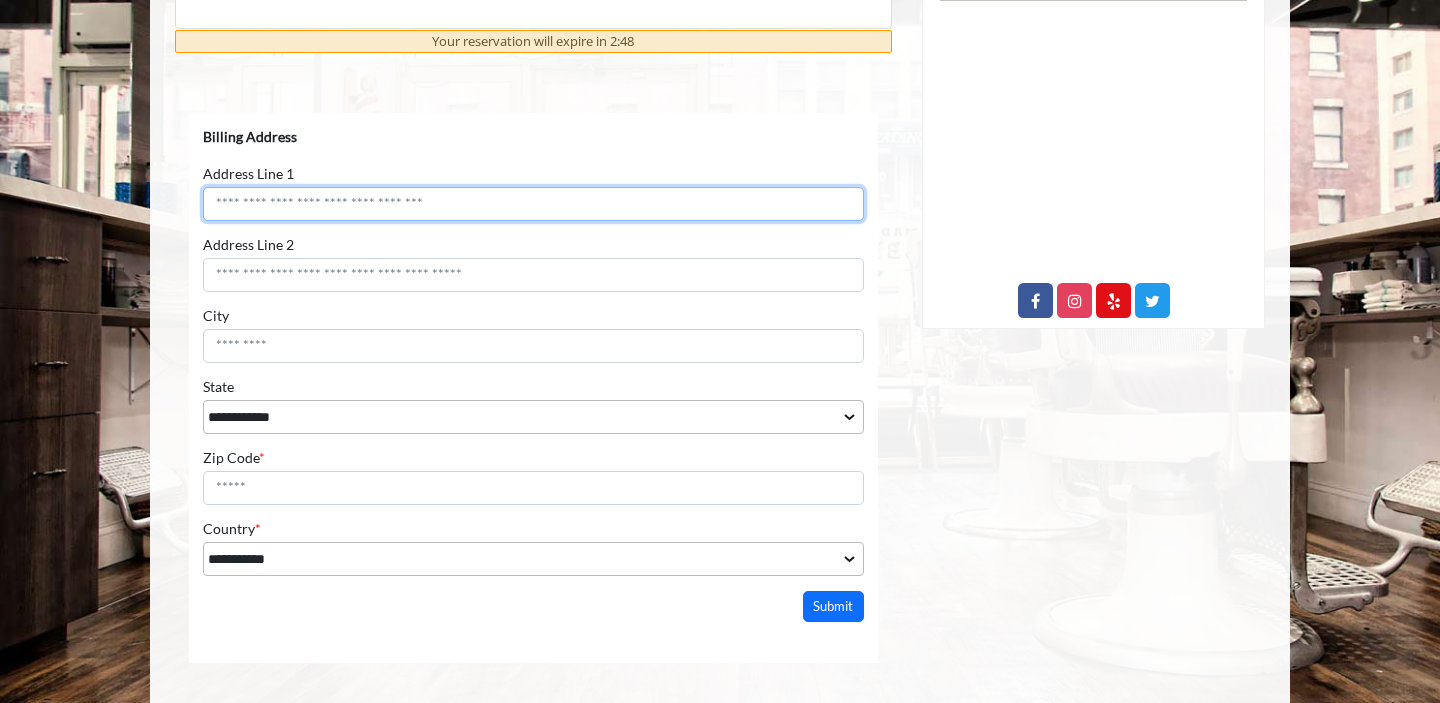 click on "Address Line 1" at bounding box center [533, 203] 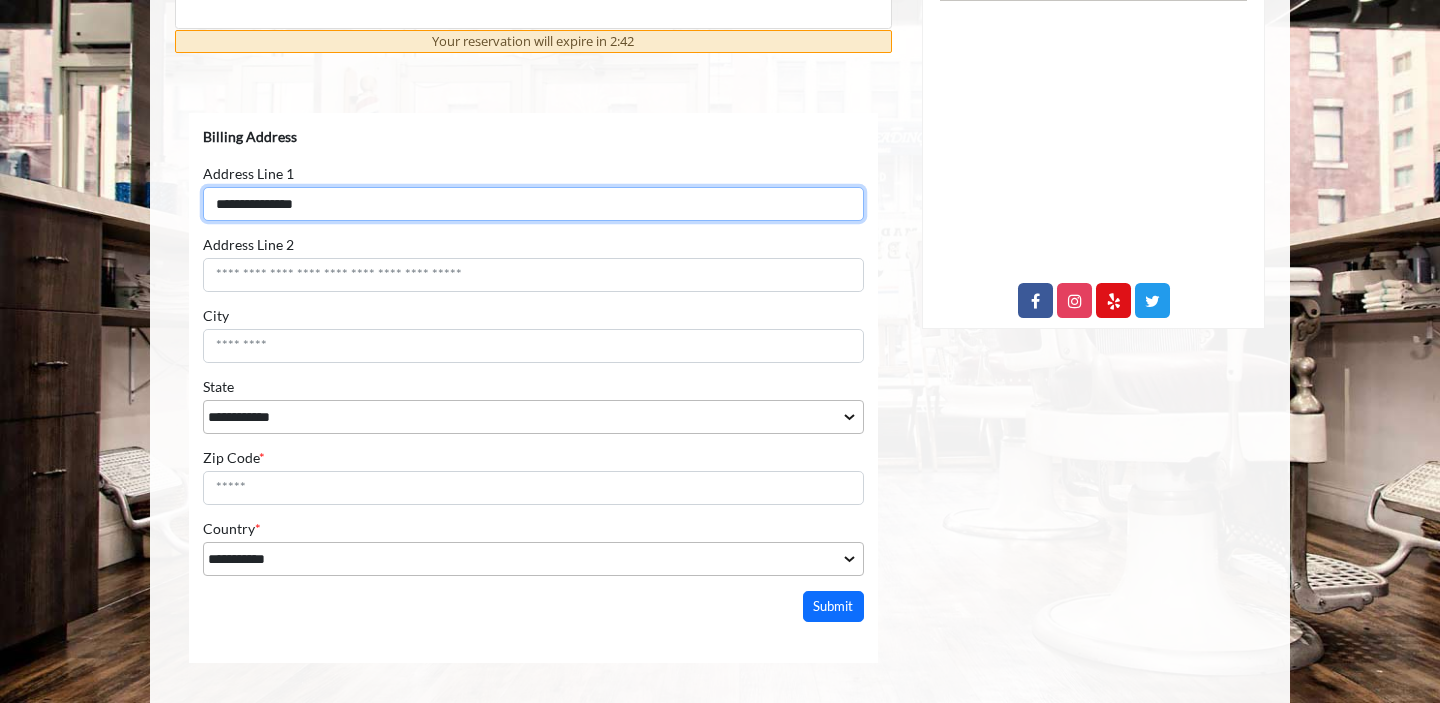 type on "**********" 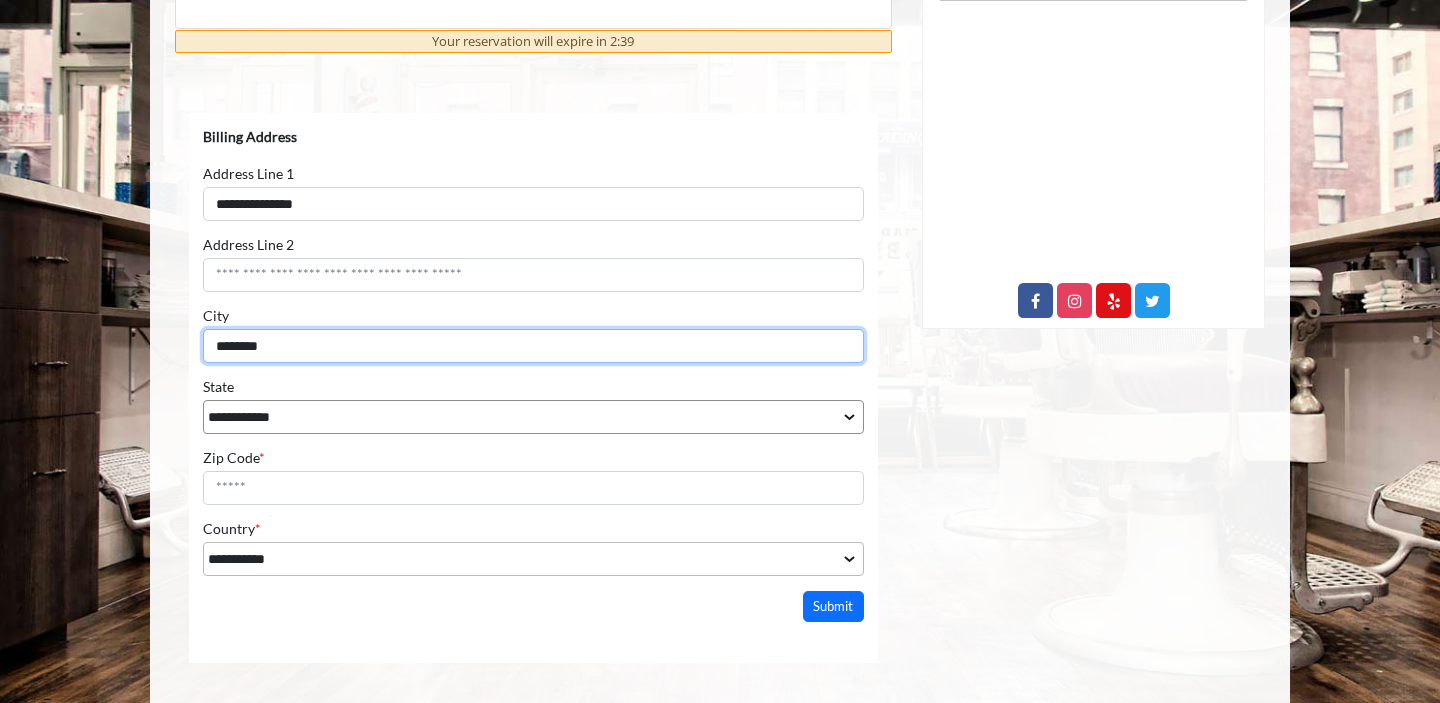 type on "********" 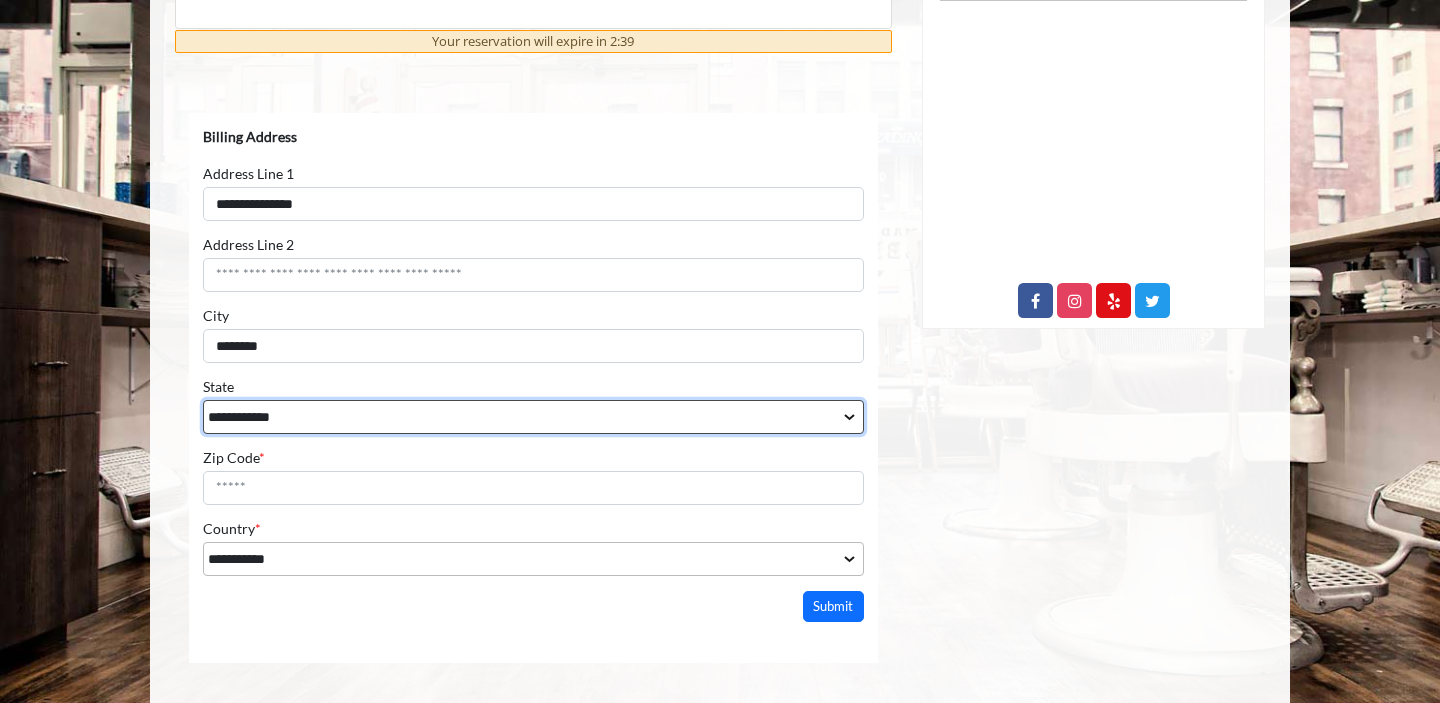 click on "**********" at bounding box center [533, 416] 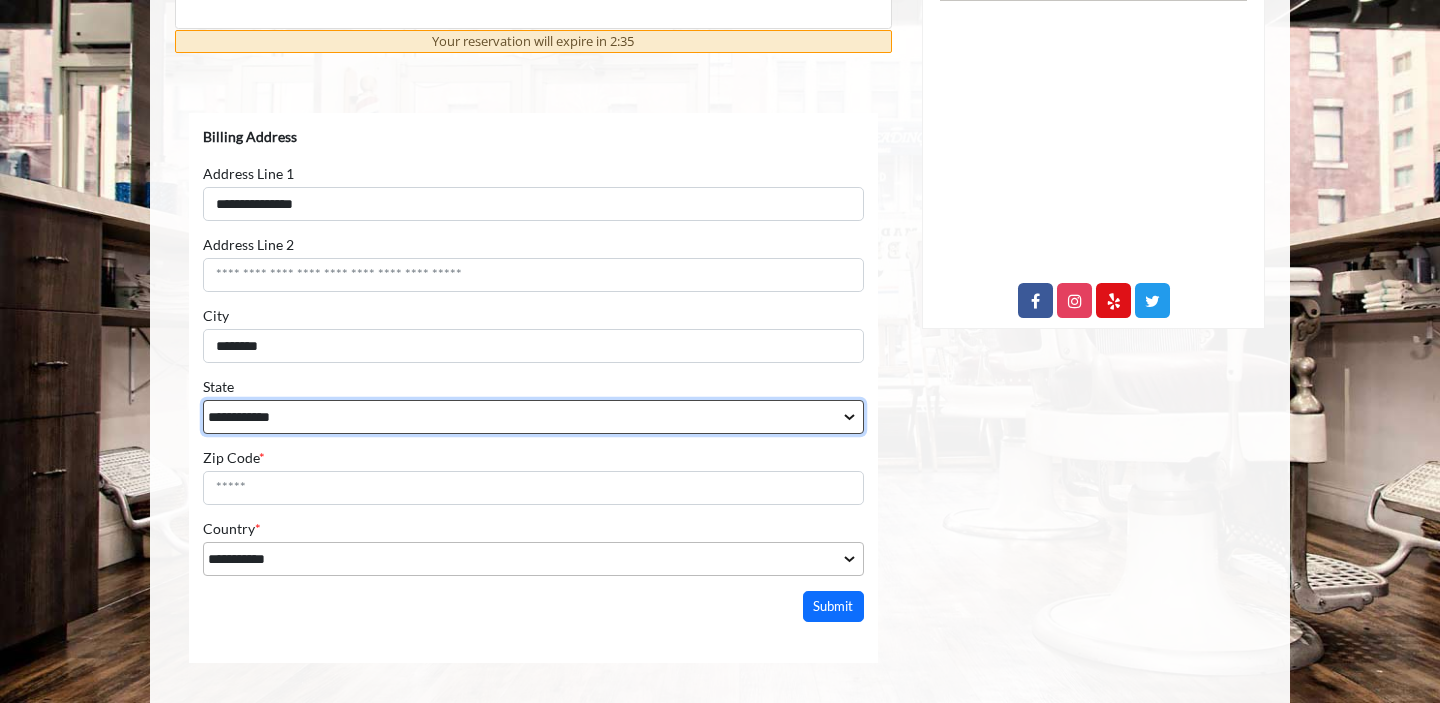 select on "**" 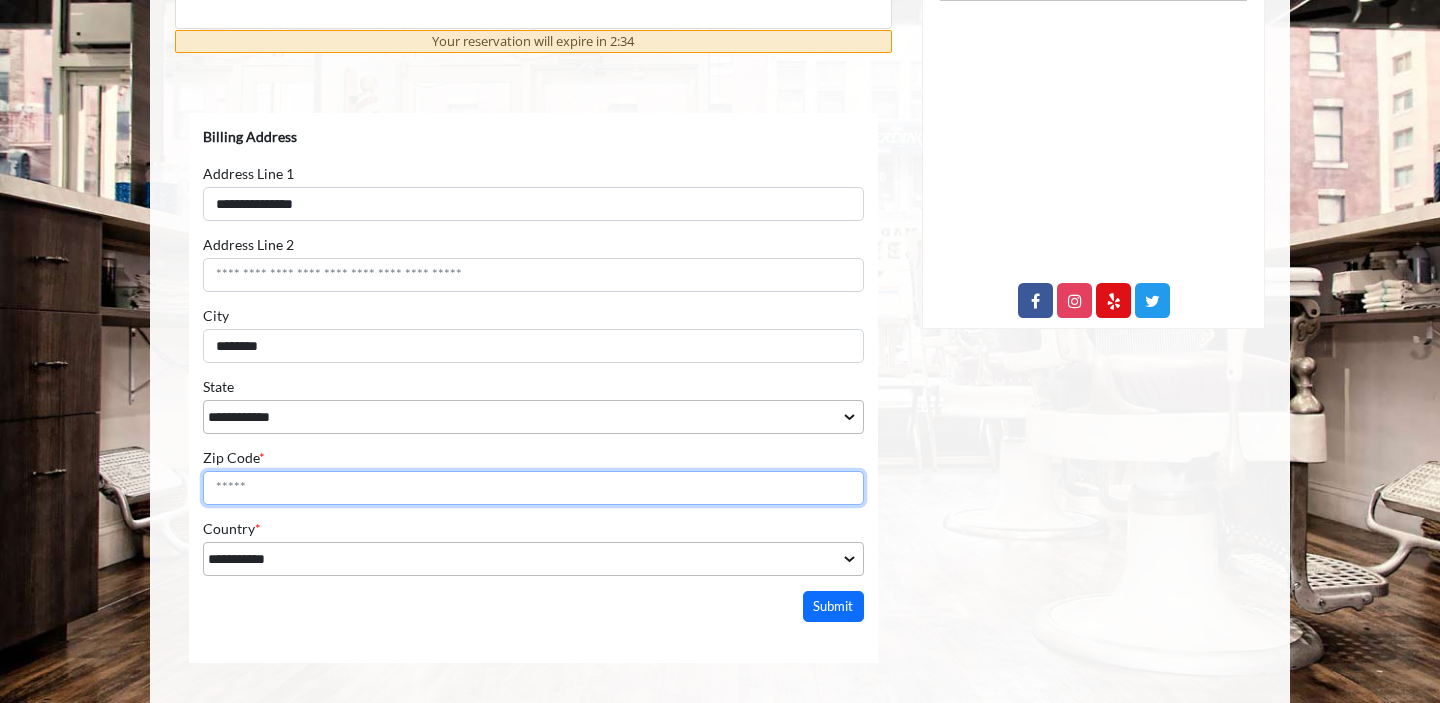 click on "Zip Code  *" at bounding box center (533, 487) 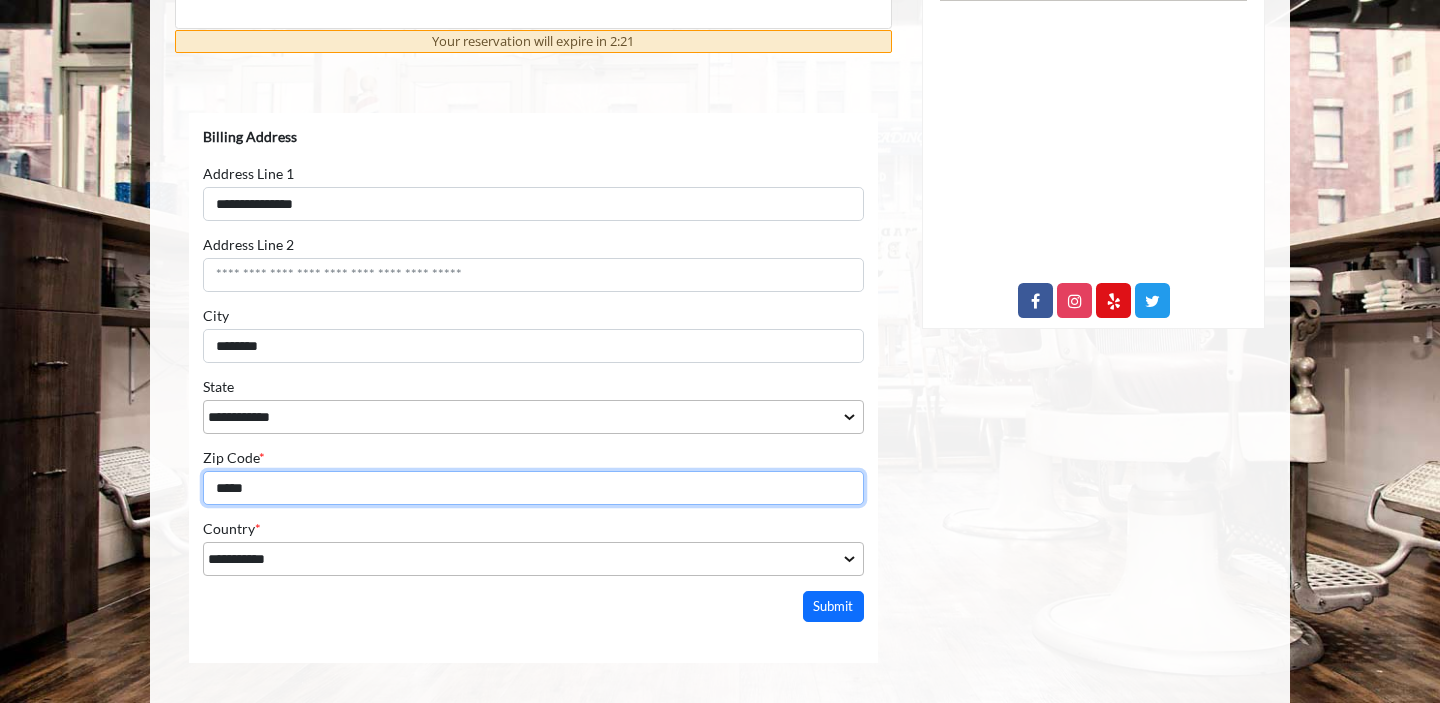 type on "*****" 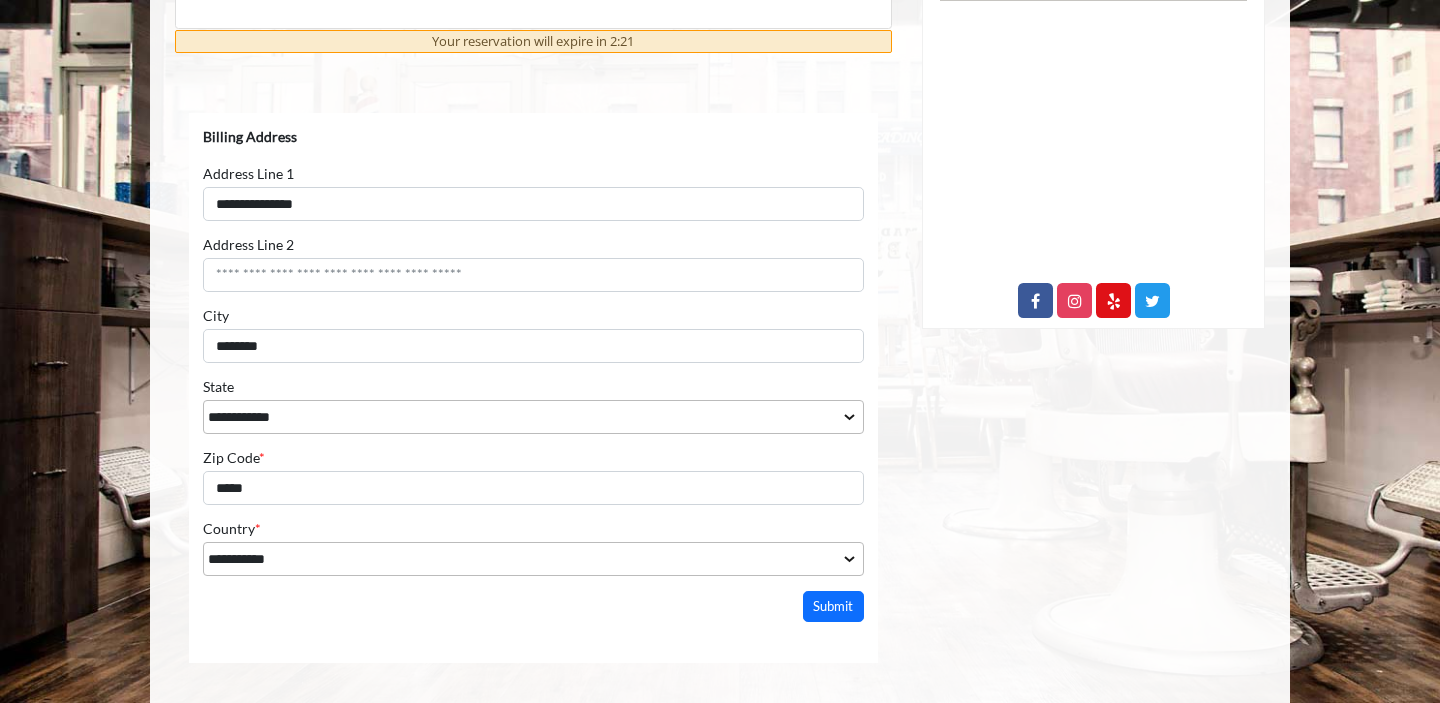 click on "**********" at bounding box center [533, 366] 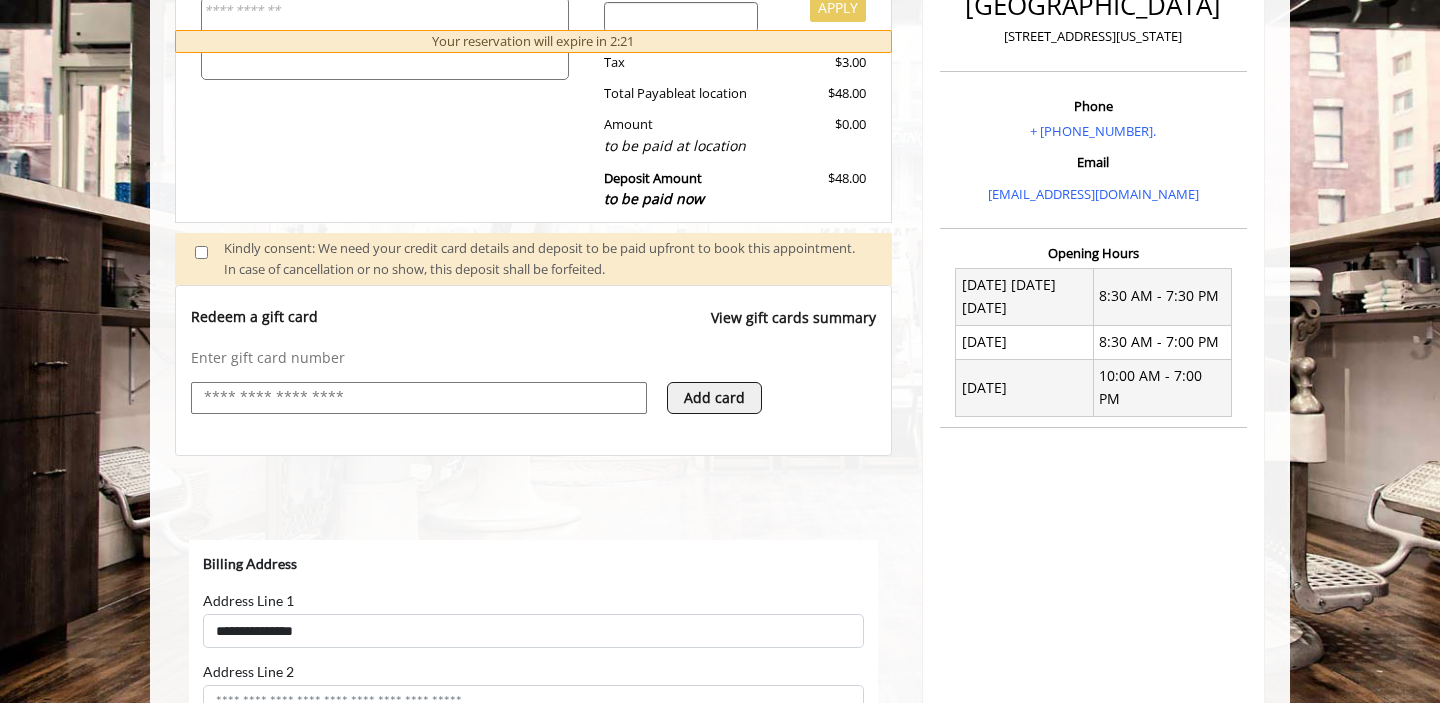 scroll, scrollTop: 511, scrollLeft: 0, axis: vertical 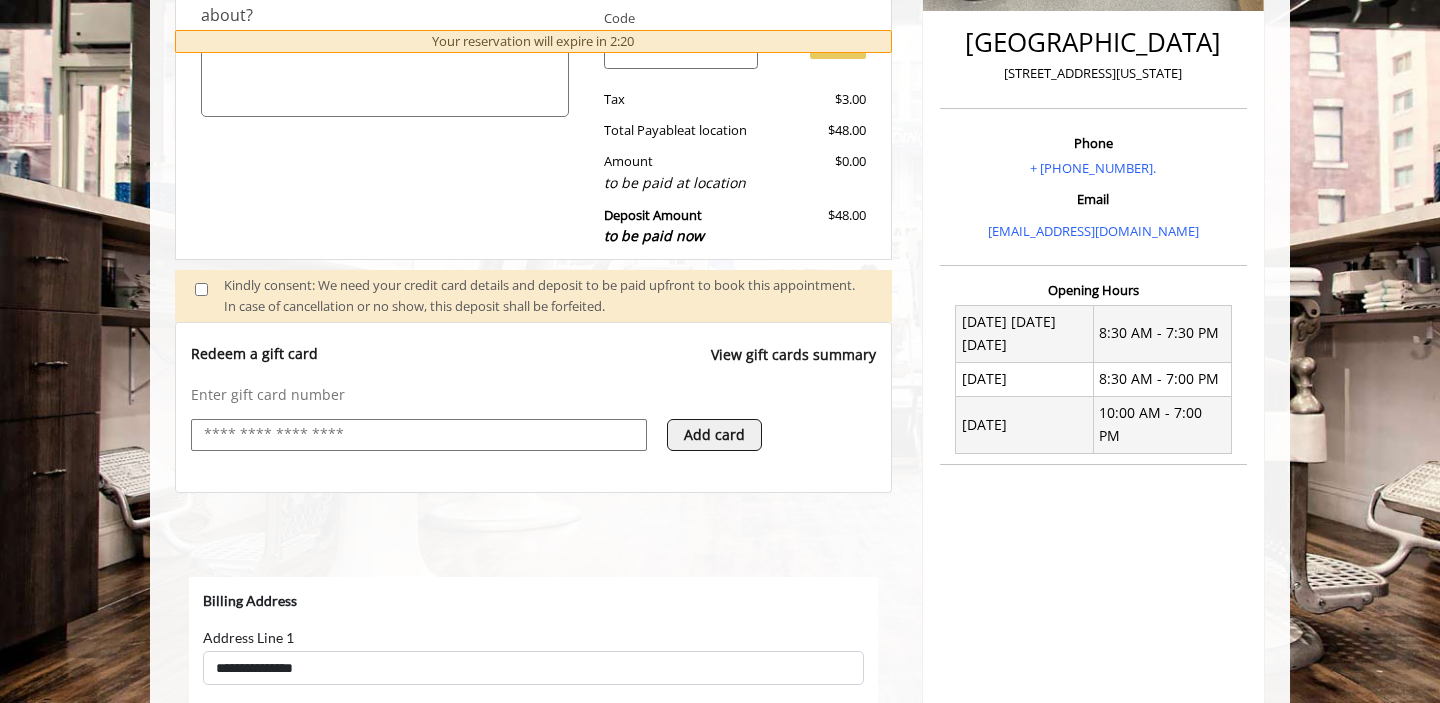 click at bounding box center [419, 435] 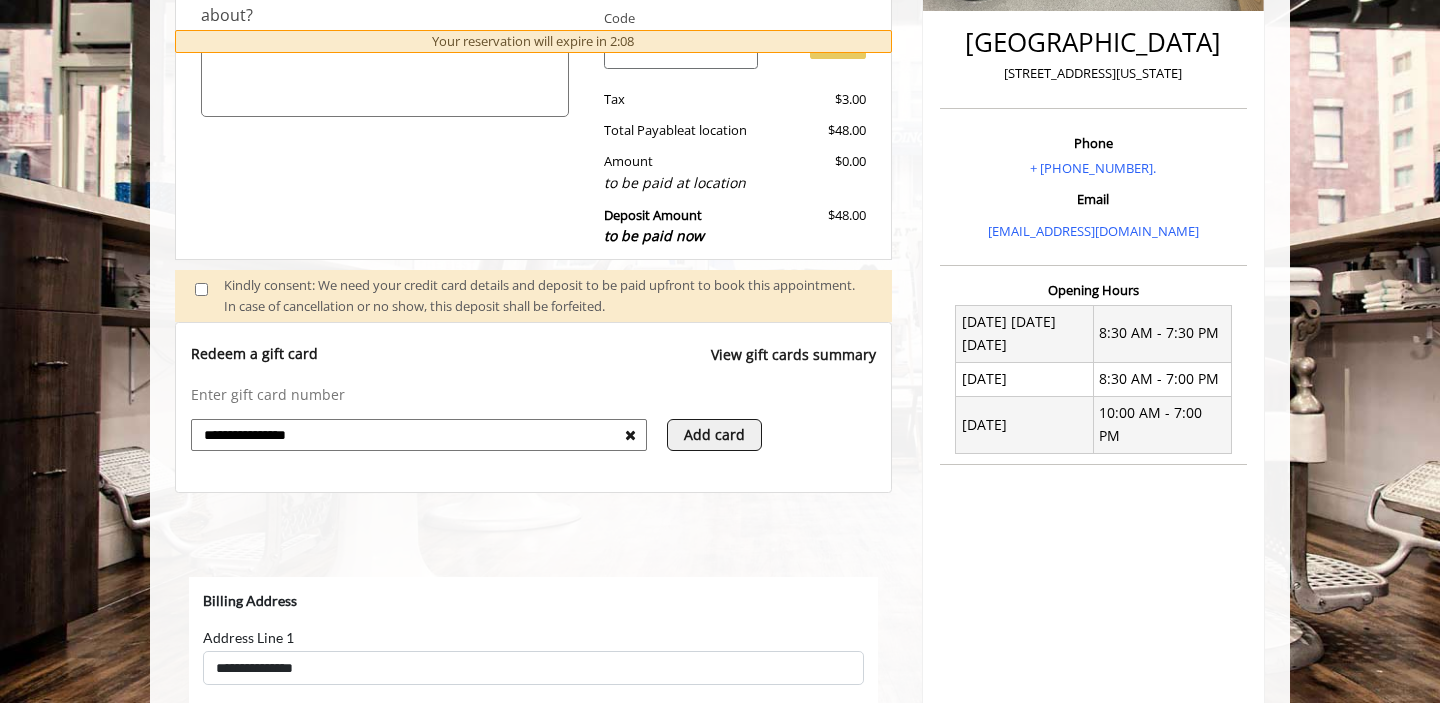 type on "**********" 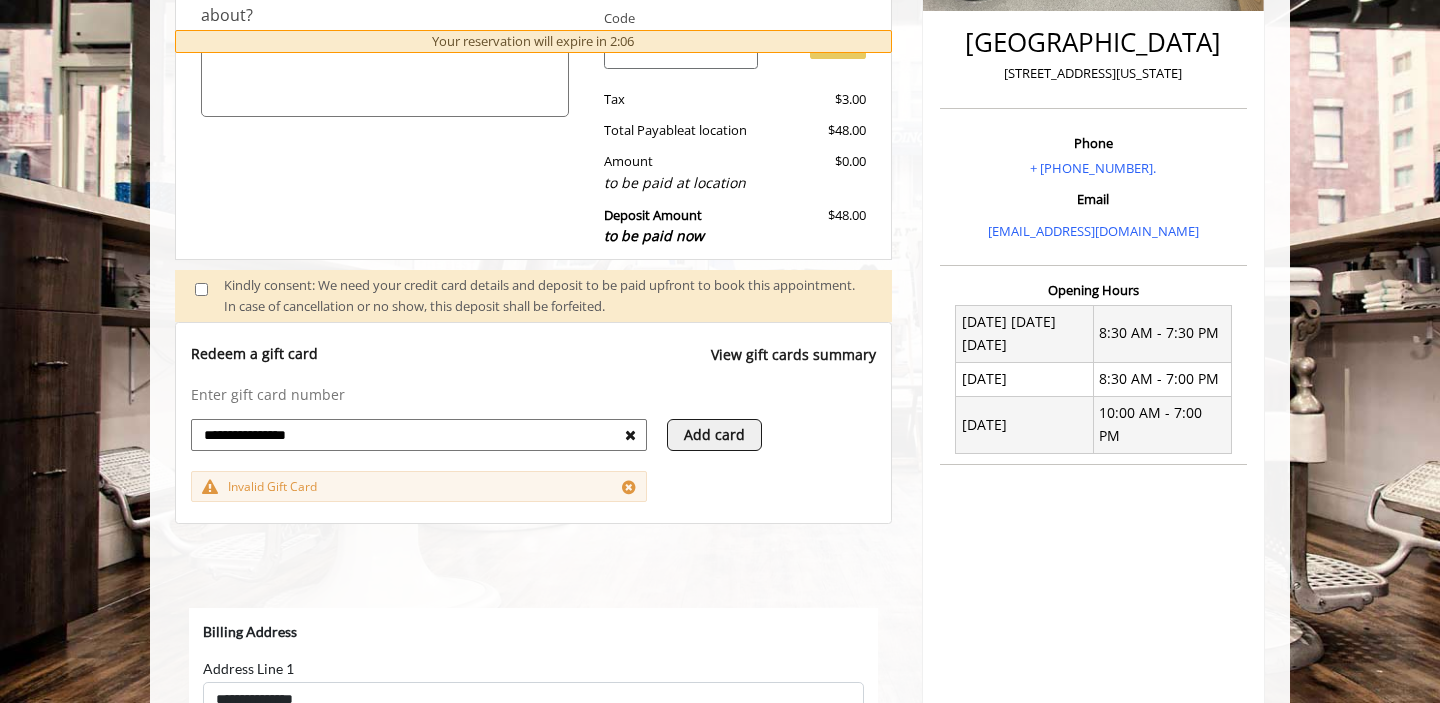 click at bounding box center [630, 435] 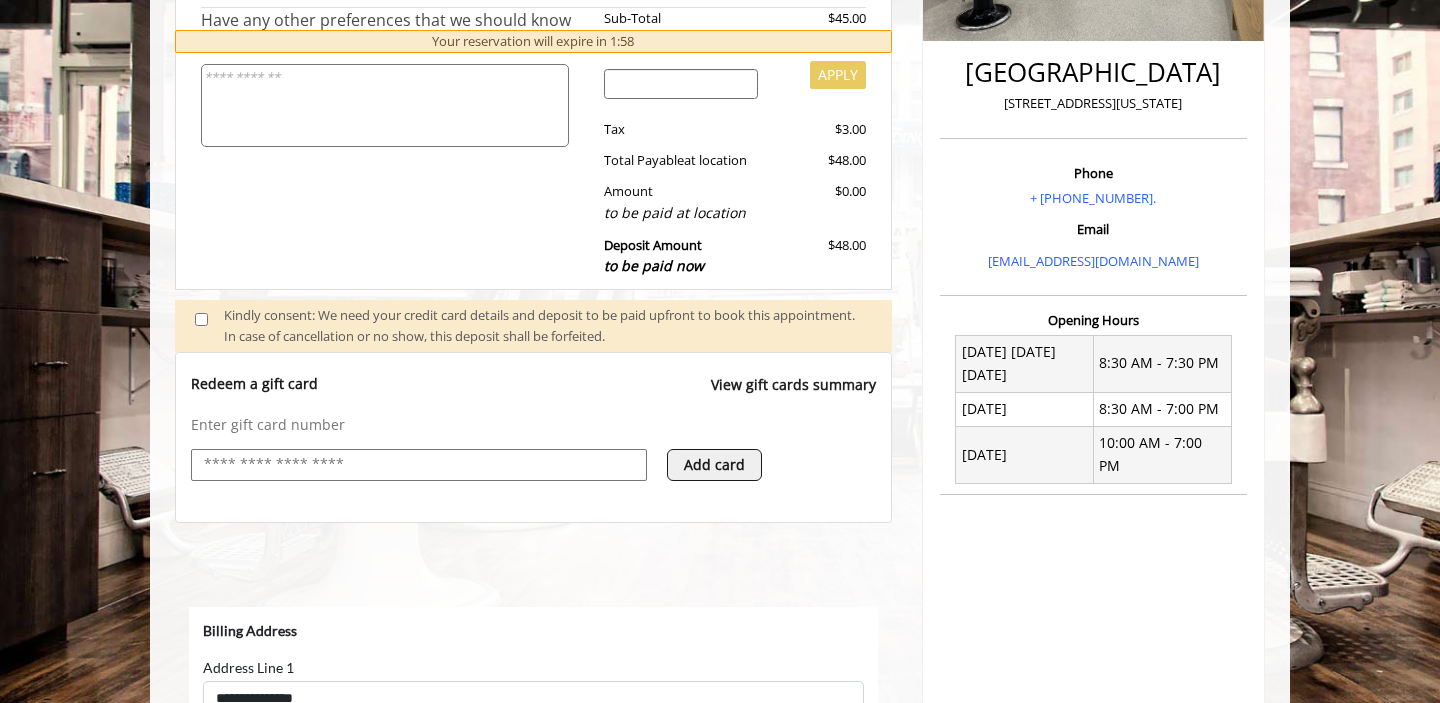 scroll, scrollTop: 480, scrollLeft: 0, axis: vertical 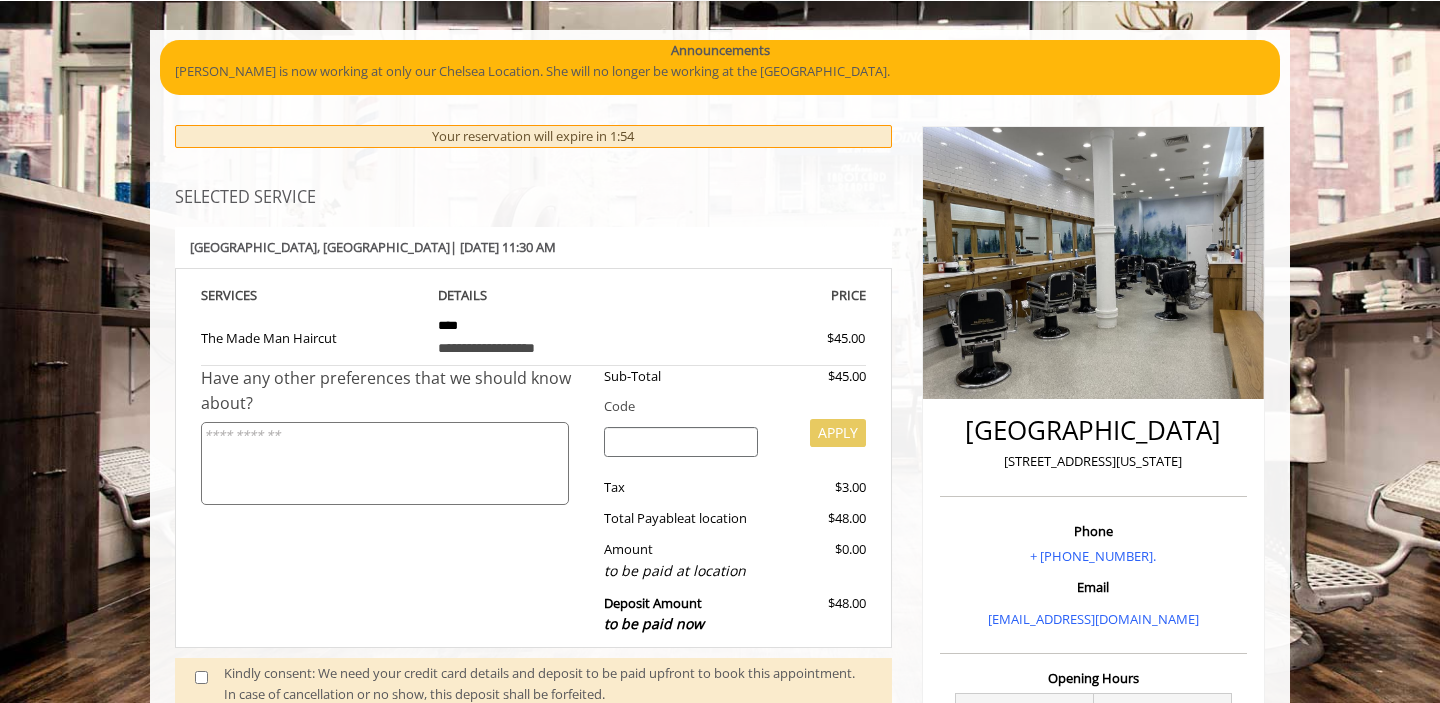 click on "SERVICE S" 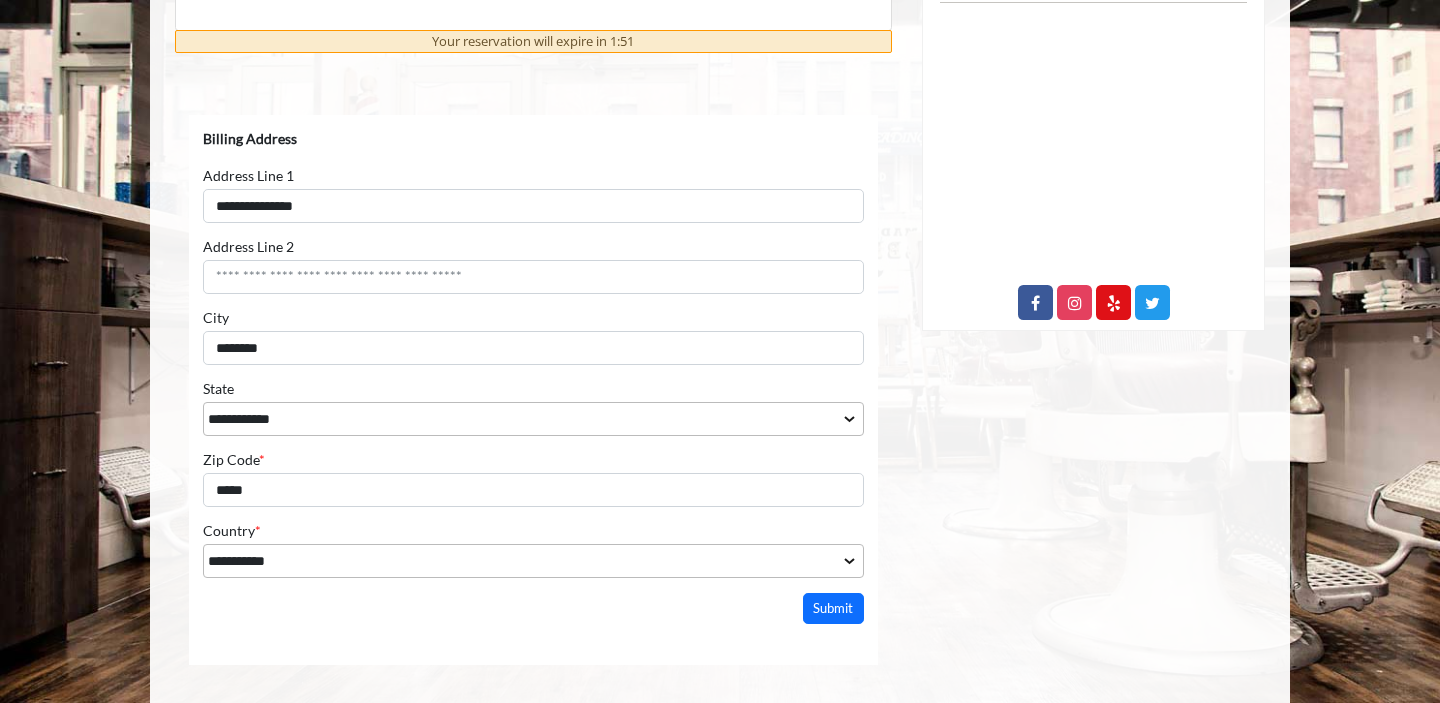 scroll, scrollTop: 981, scrollLeft: 0, axis: vertical 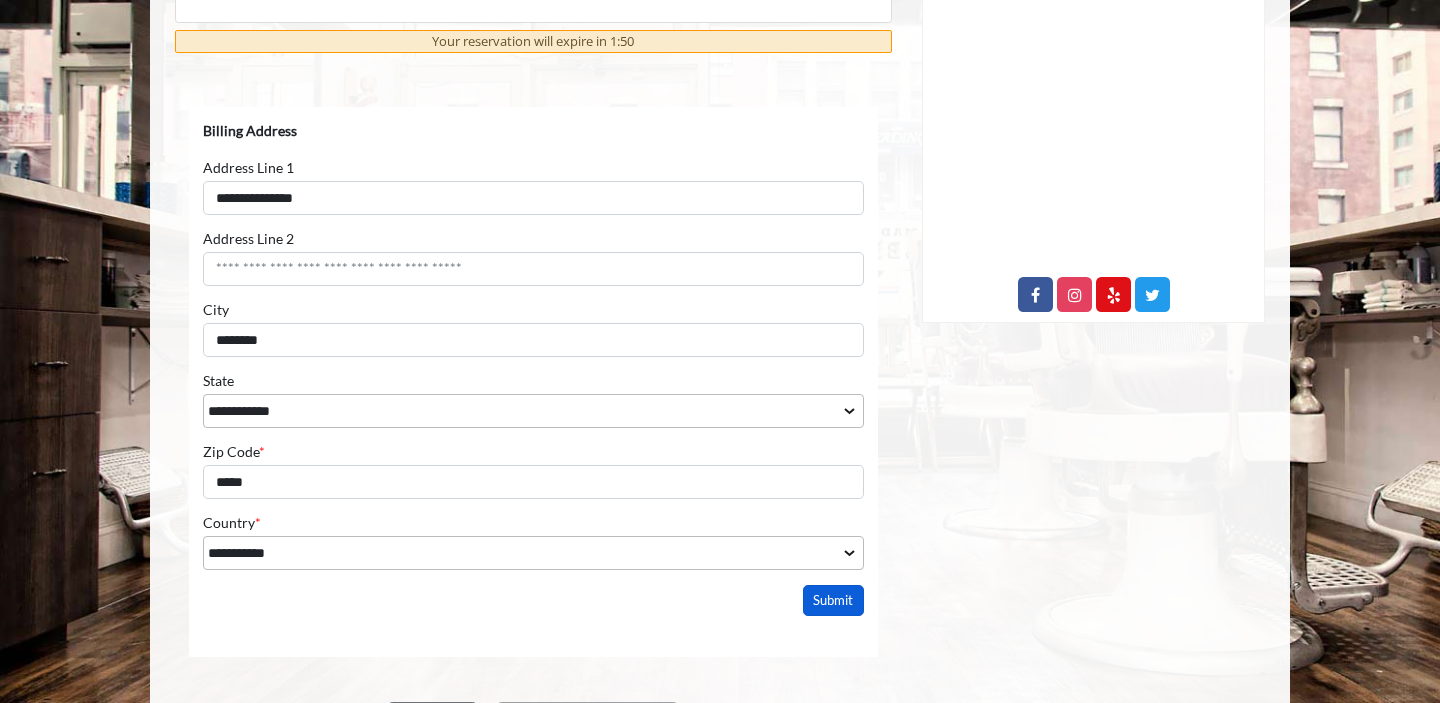 click on "Submit" at bounding box center (834, 599) 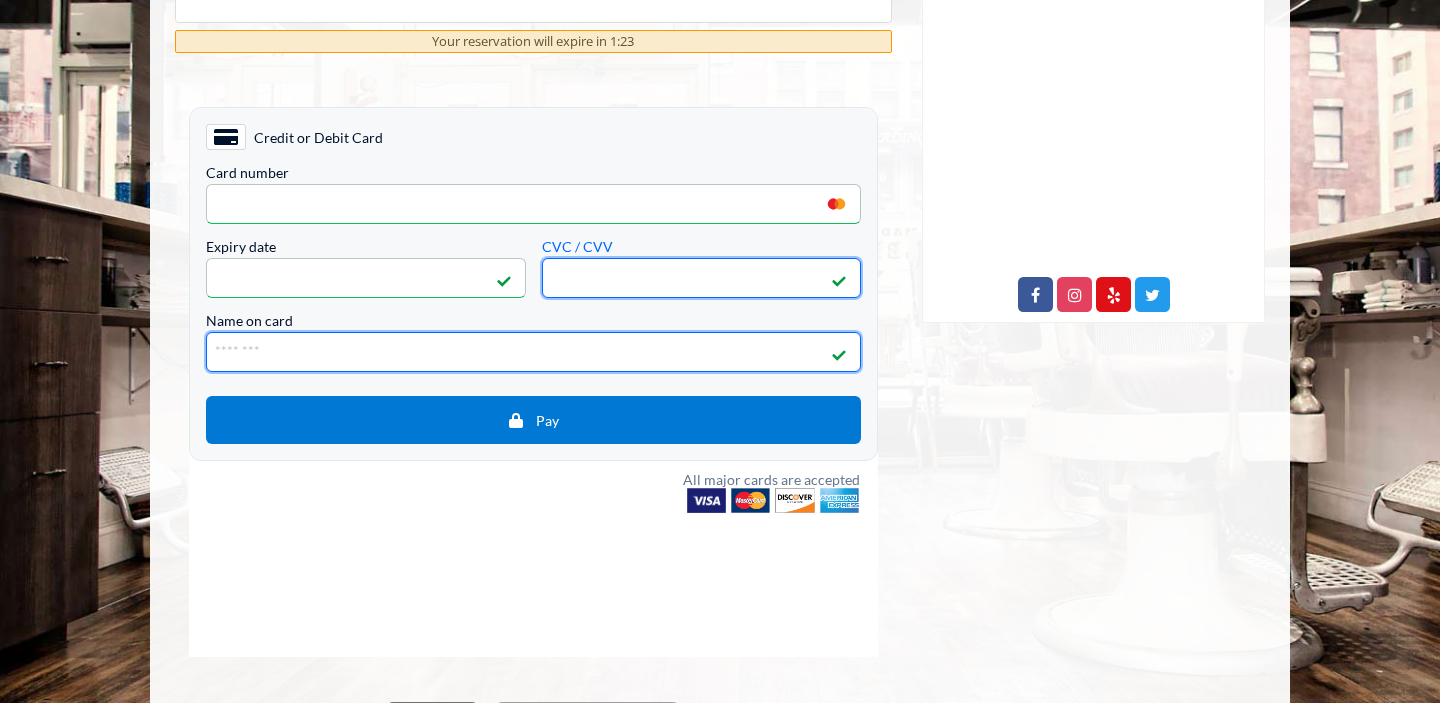 click on "Name on card" at bounding box center (533, 351) 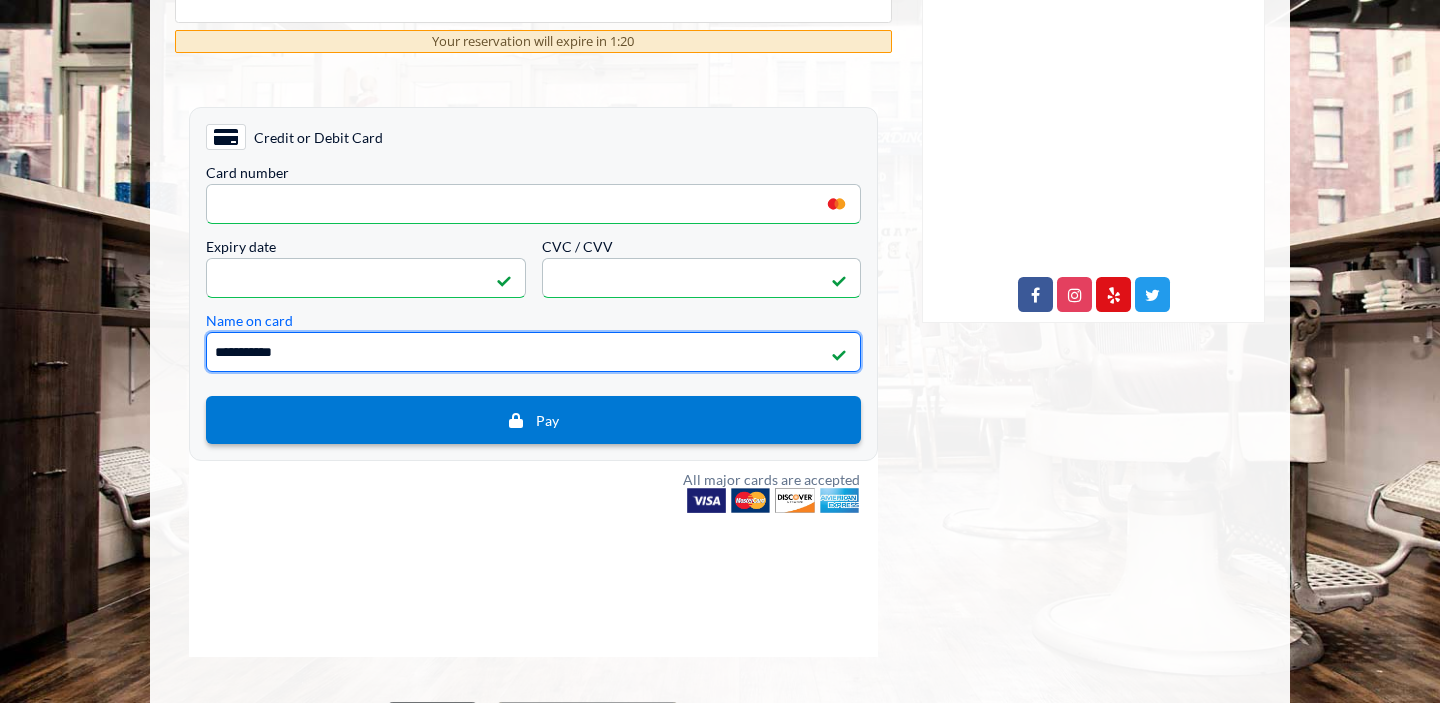 type on "**********" 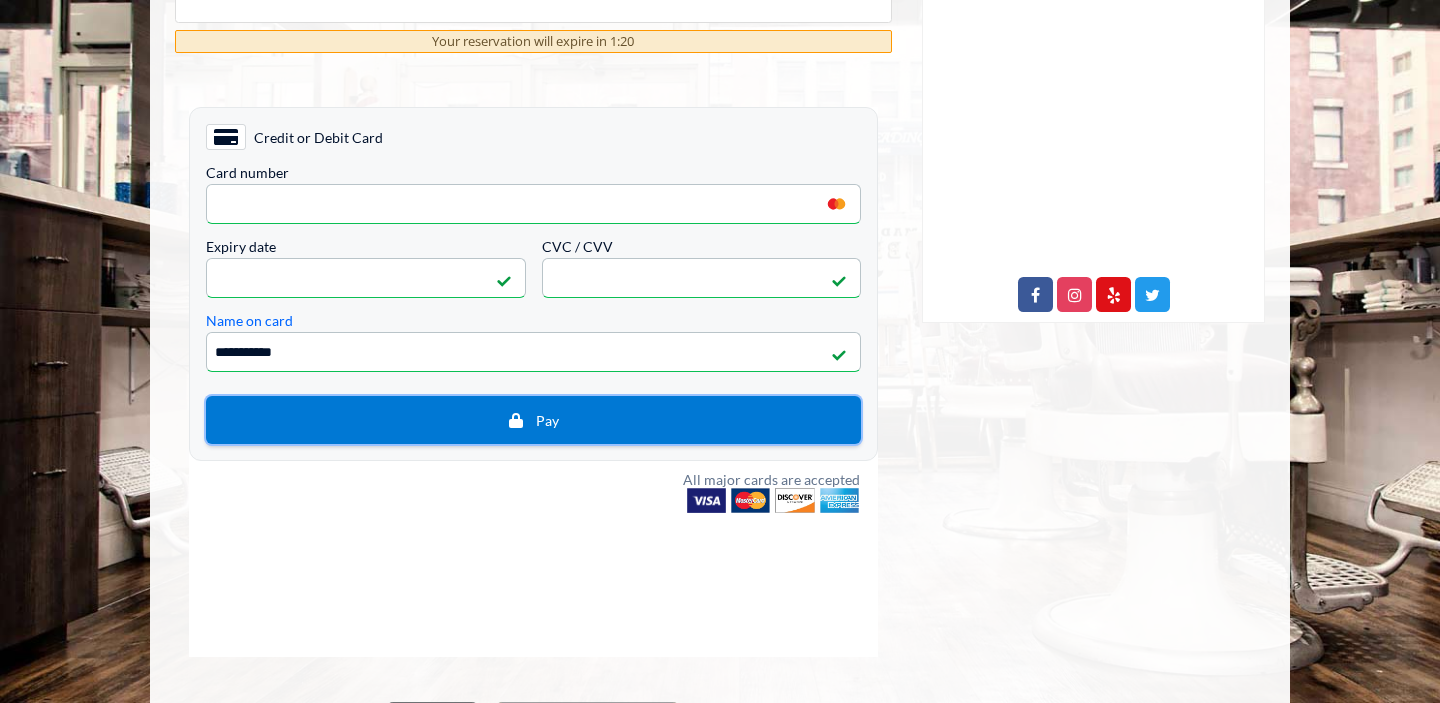 click on "Pay" at bounding box center [533, 419] 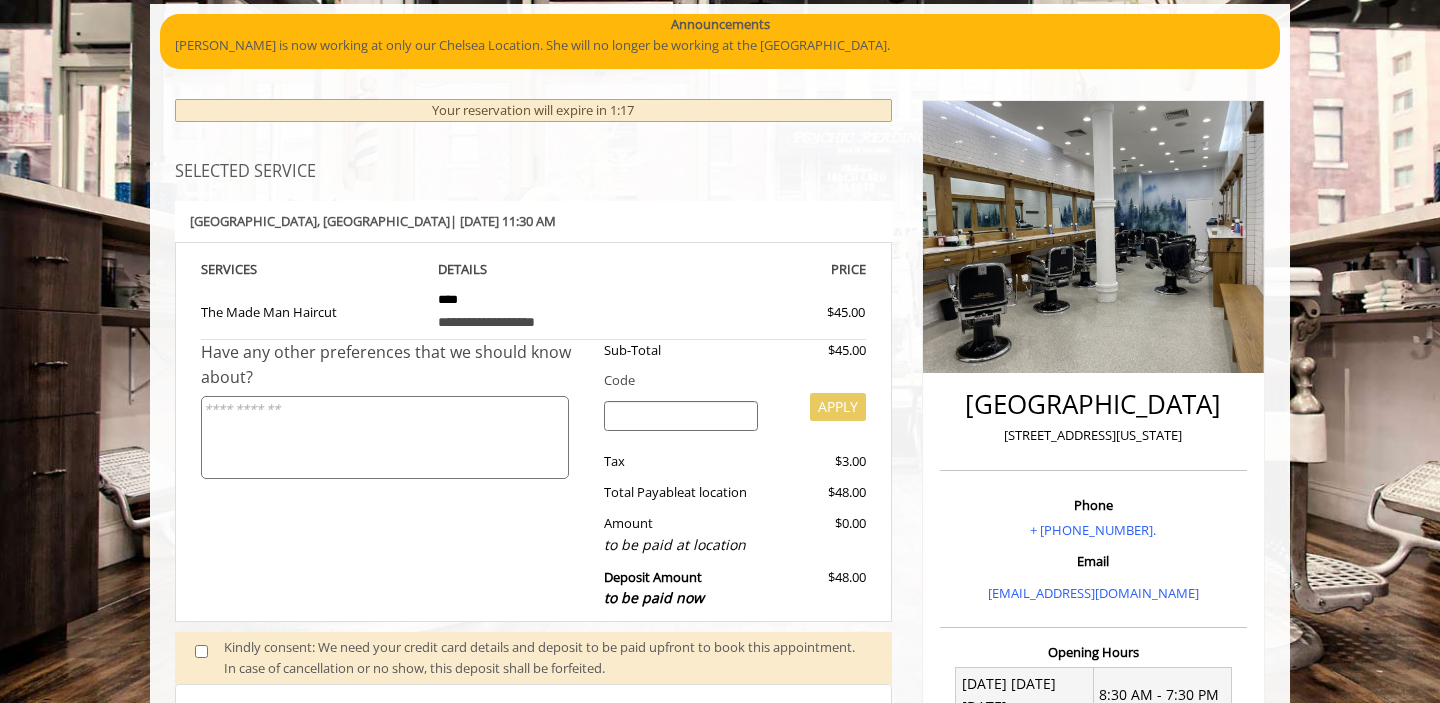 scroll, scrollTop: 155, scrollLeft: 0, axis: vertical 